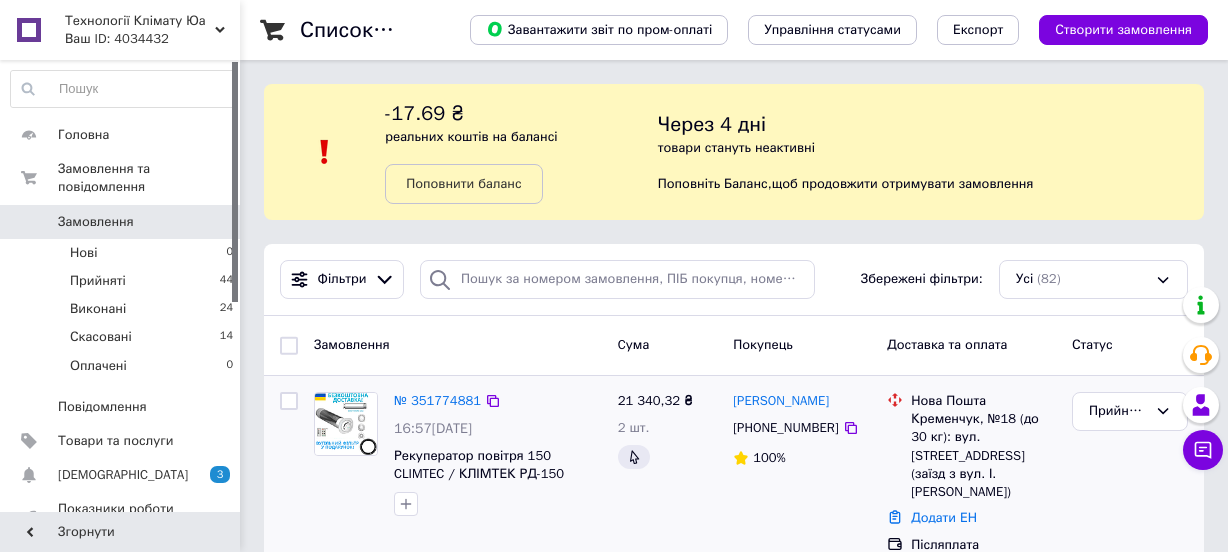 scroll, scrollTop: 0, scrollLeft: 0, axis: both 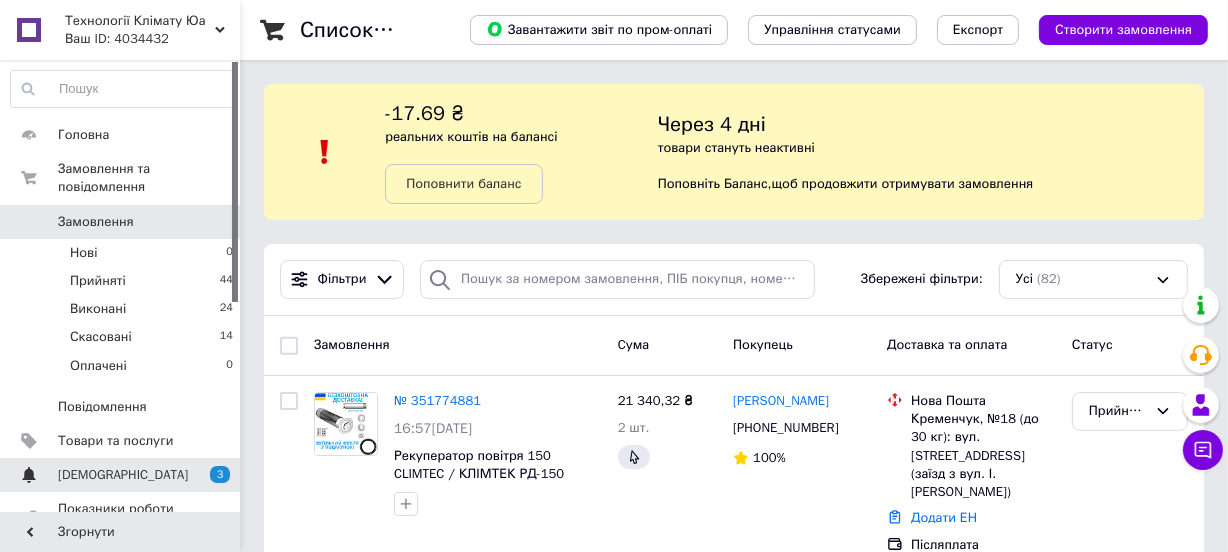 click on "[DEMOGRAPHIC_DATA]" at bounding box center (121, 475) 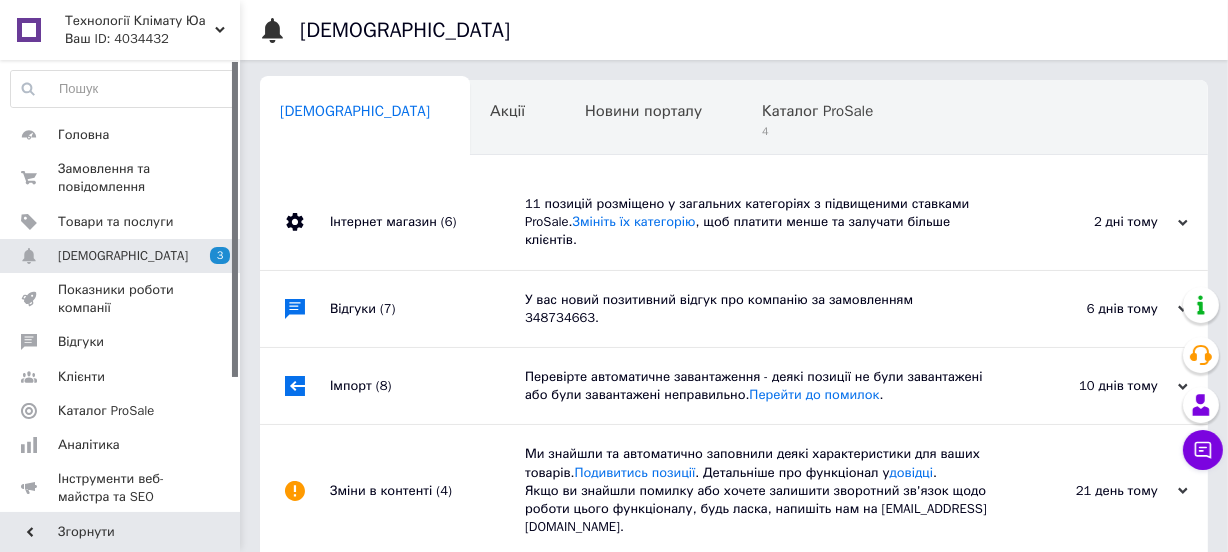 scroll, scrollTop: 0, scrollLeft: 2, axis: horizontal 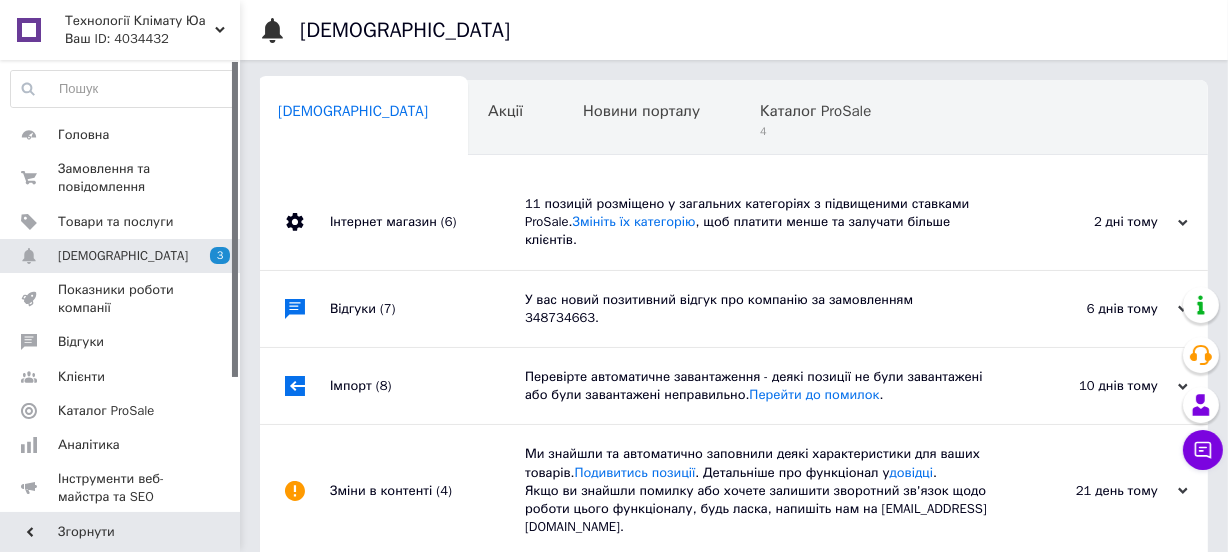 click on "Інтернет магазин   (6)" at bounding box center [427, 222] 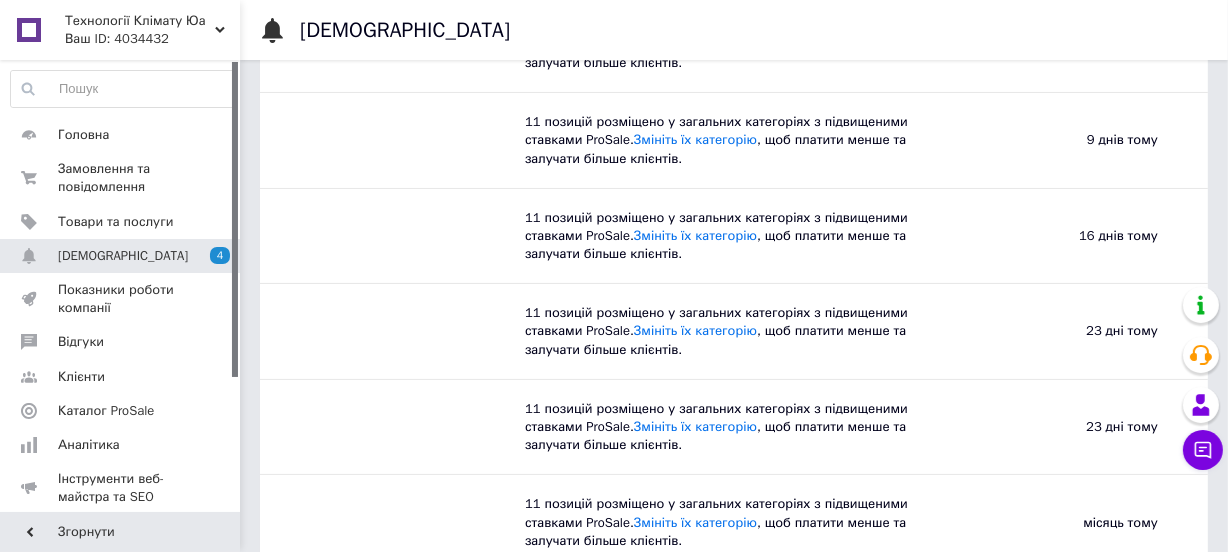 scroll, scrollTop: 562, scrollLeft: 0, axis: vertical 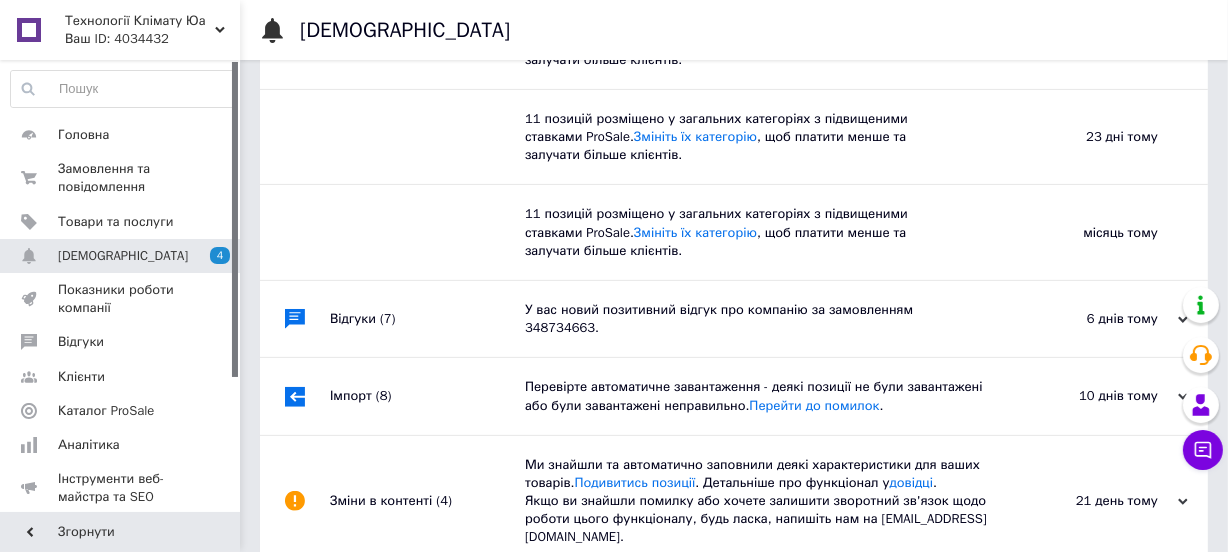 click on "Відгуки   (7)" at bounding box center [427, 319] 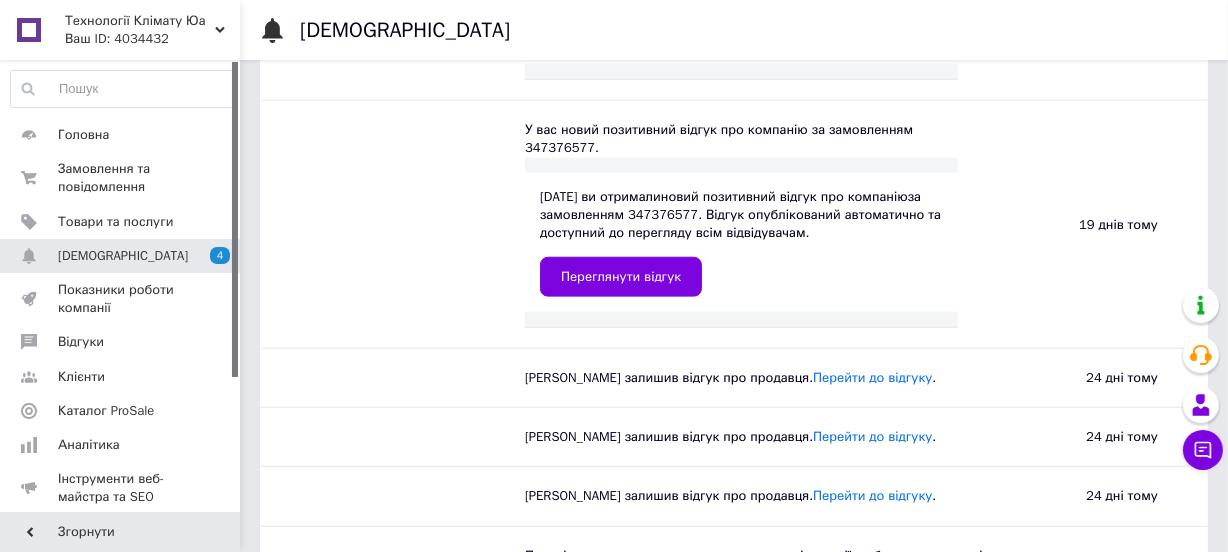 scroll, scrollTop: 1730, scrollLeft: 0, axis: vertical 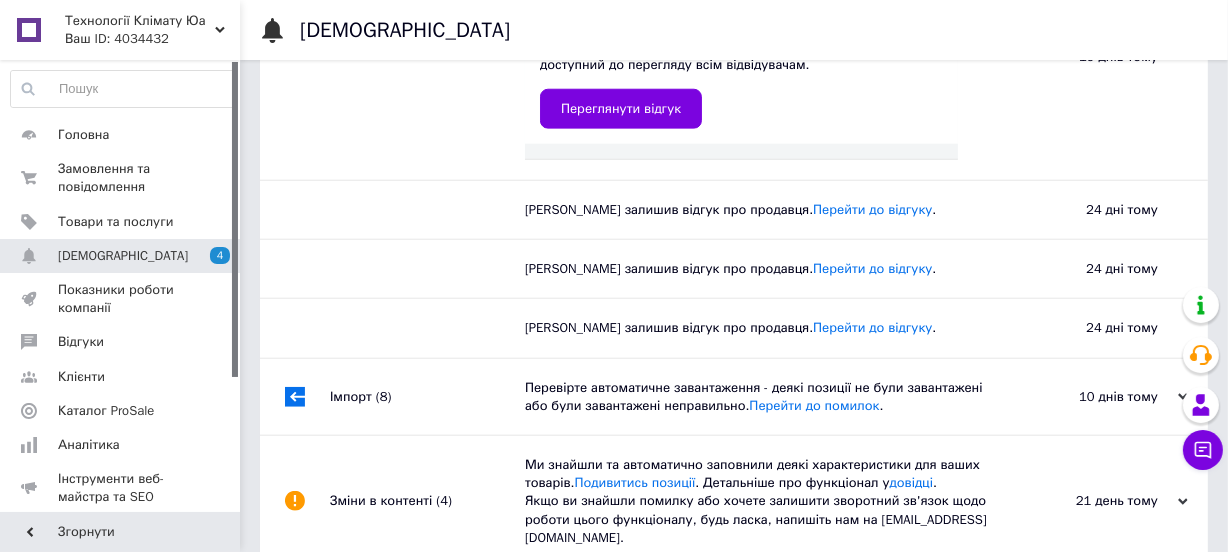 click on "Імпорт   (8)" at bounding box center (427, 397) 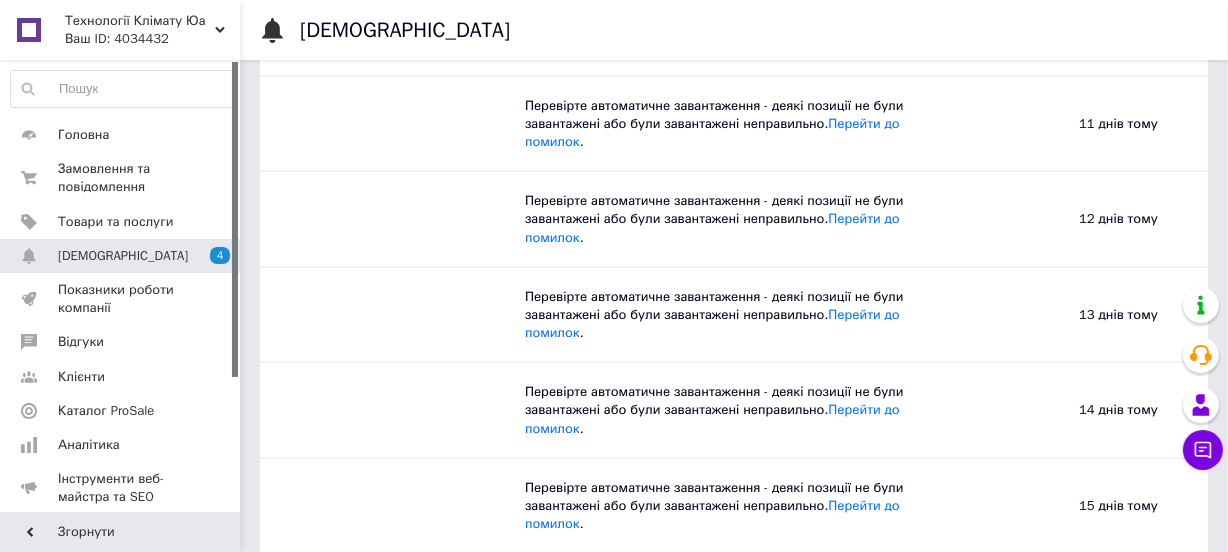 scroll, scrollTop: 2492, scrollLeft: 0, axis: vertical 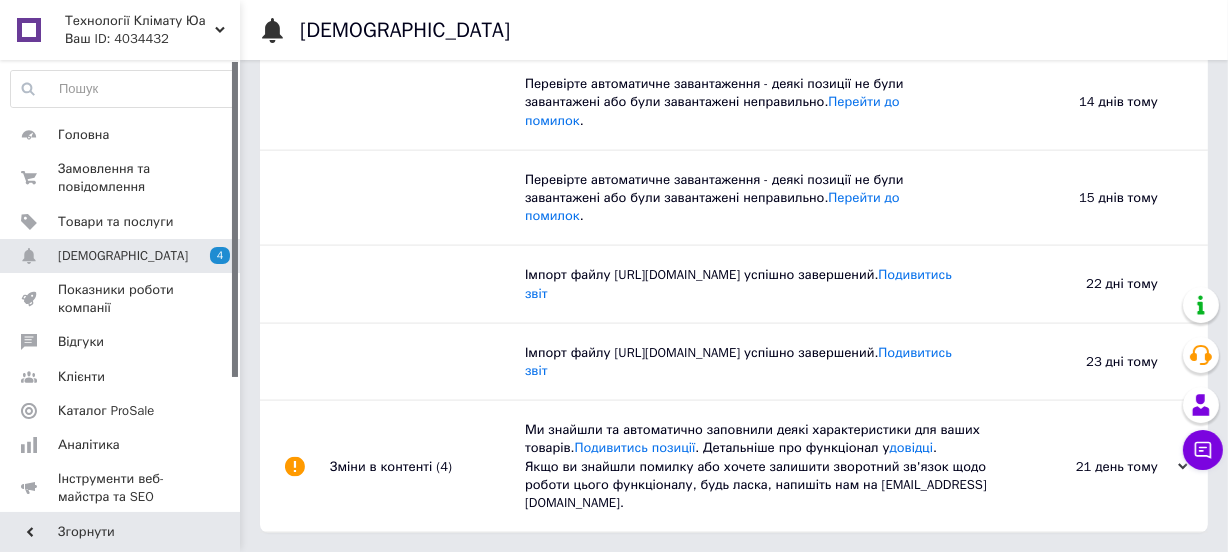 click on "Зміни в контенті   (4)" at bounding box center (427, 466) 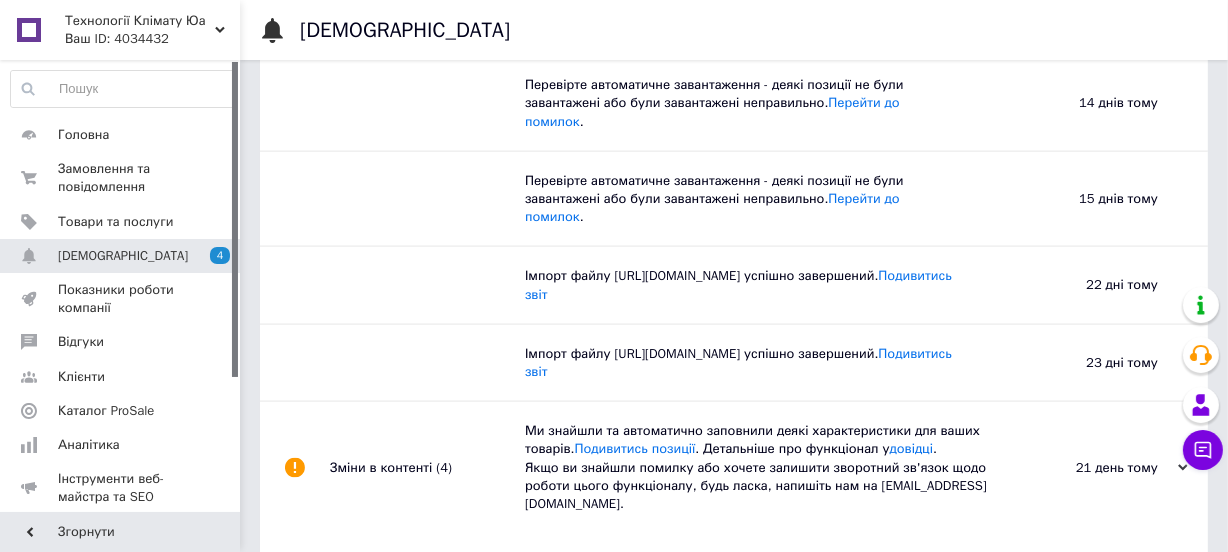 scroll, scrollTop: 2492, scrollLeft: 0, axis: vertical 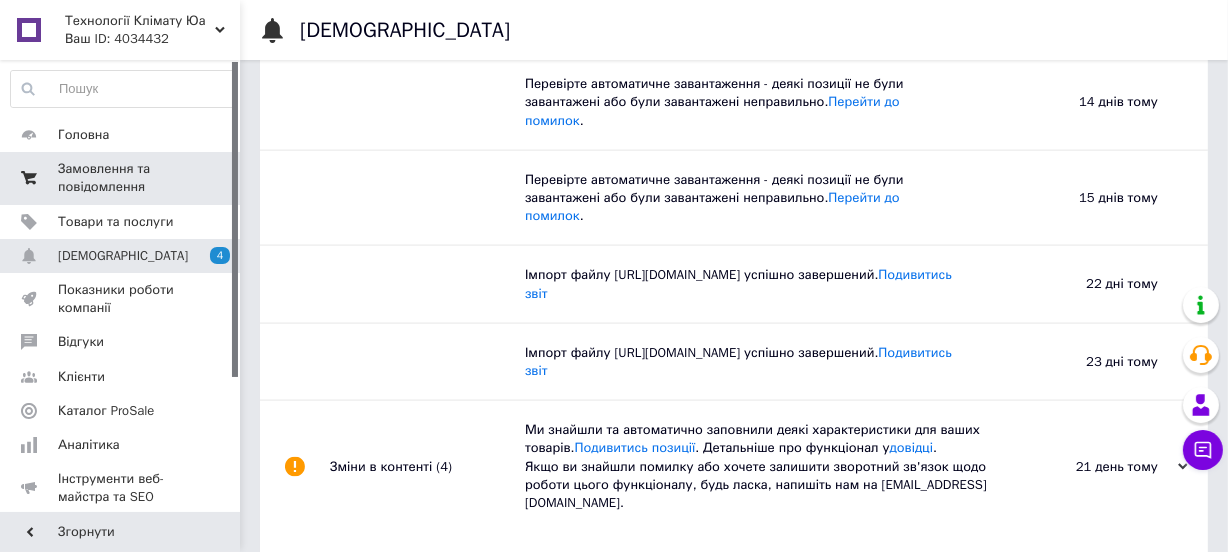 click on "Замовлення та повідомлення" at bounding box center (121, 178) 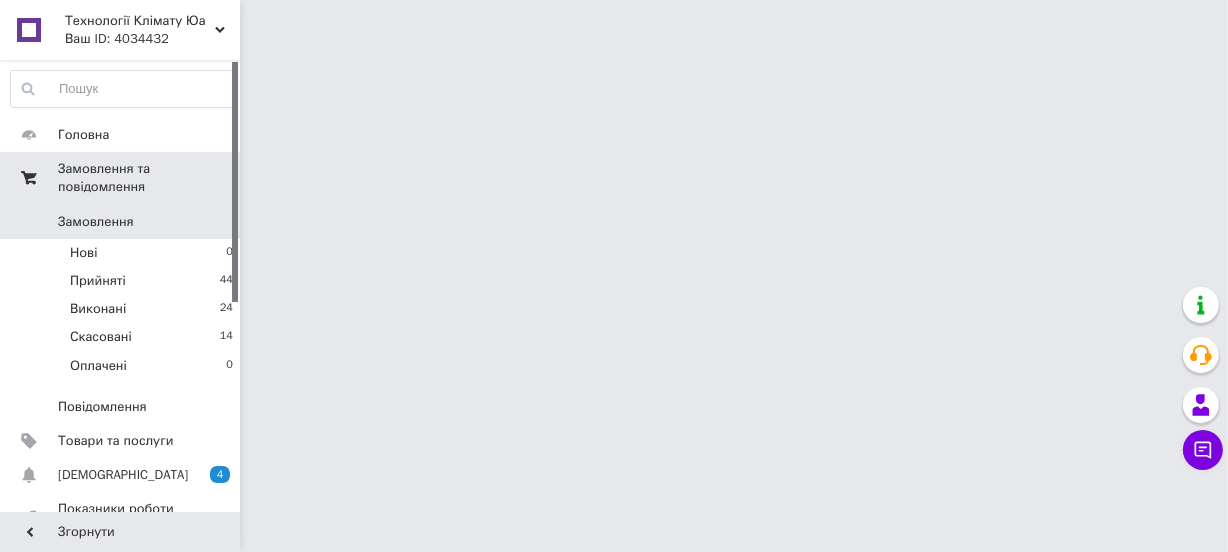 scroll, scrollTop: 0, scrollLeft: 0, axis: both 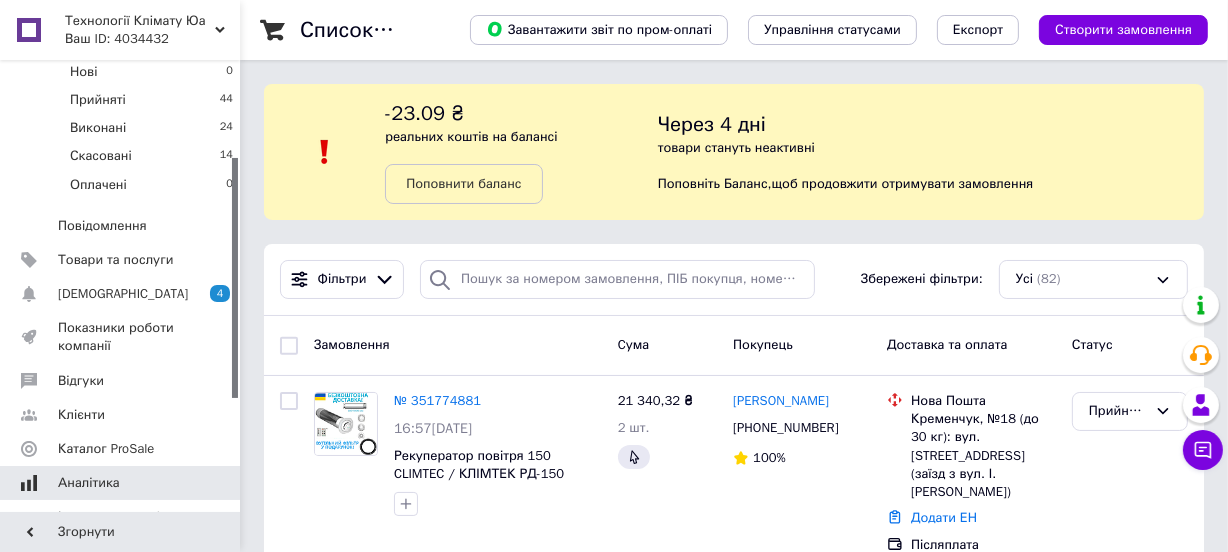 click on "[DEMOGRAPHIC_DATA]" at bounding box center (121, 294) 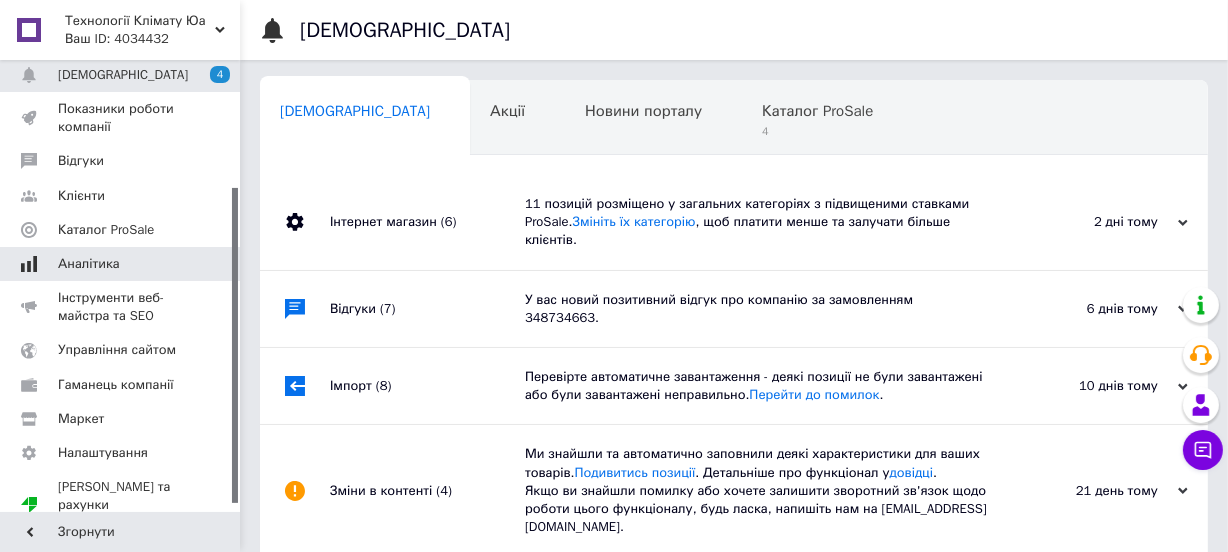 scroll, scrollTop: 0, scrollLeft: 2, axis: horizontal 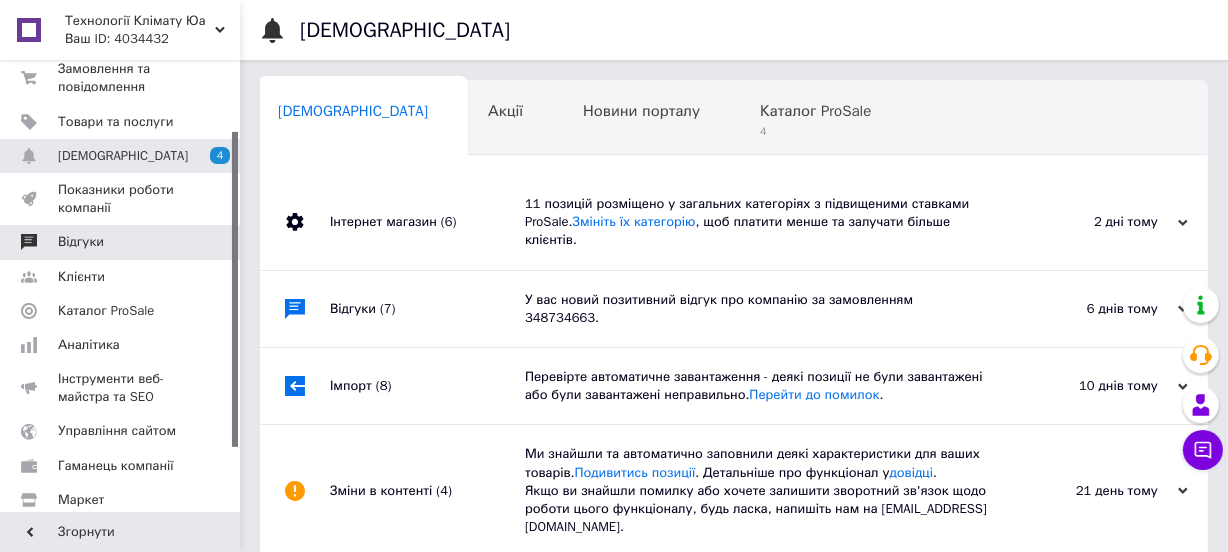click on "Відгуки" at bounding box center (121, 242) 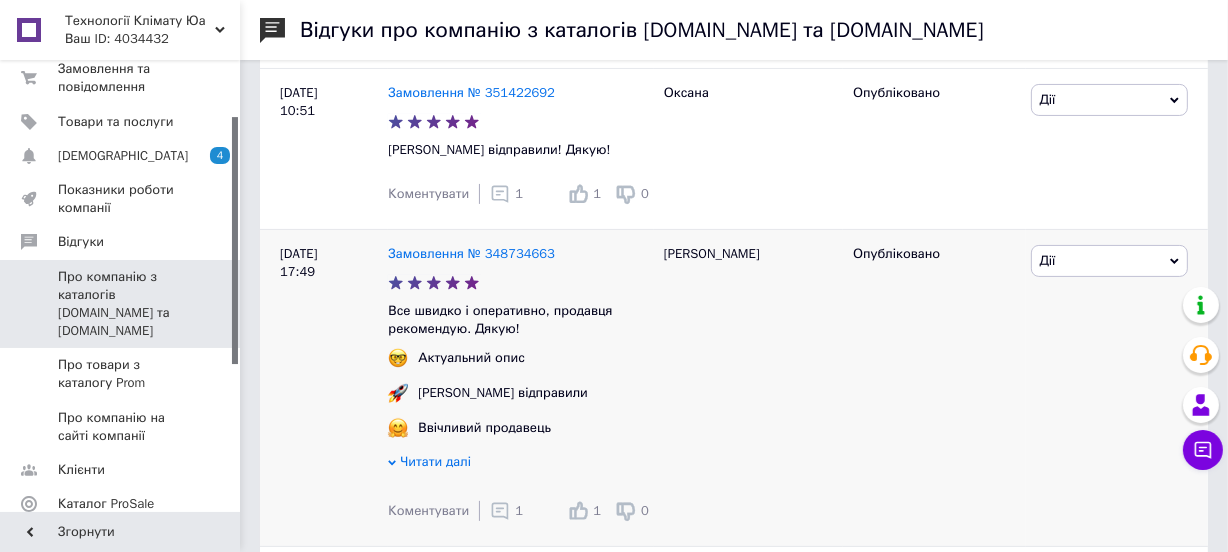 scroll, scrollTop: 181, scrollLeft: 0, axis: vertical 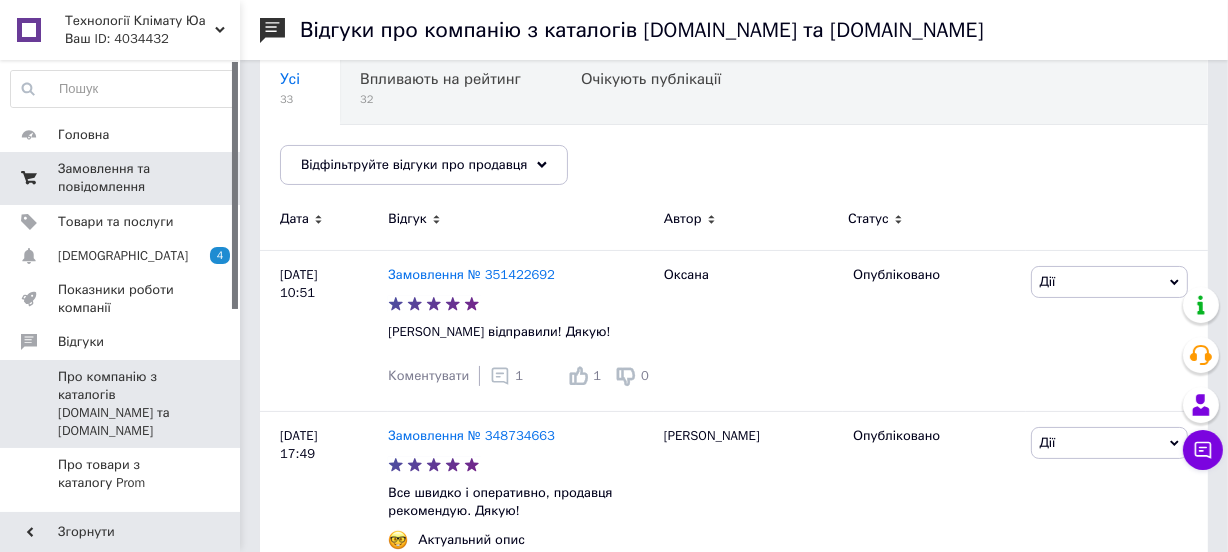 click on "Замовлення та повідомлення" at bounding box center (121, 178) 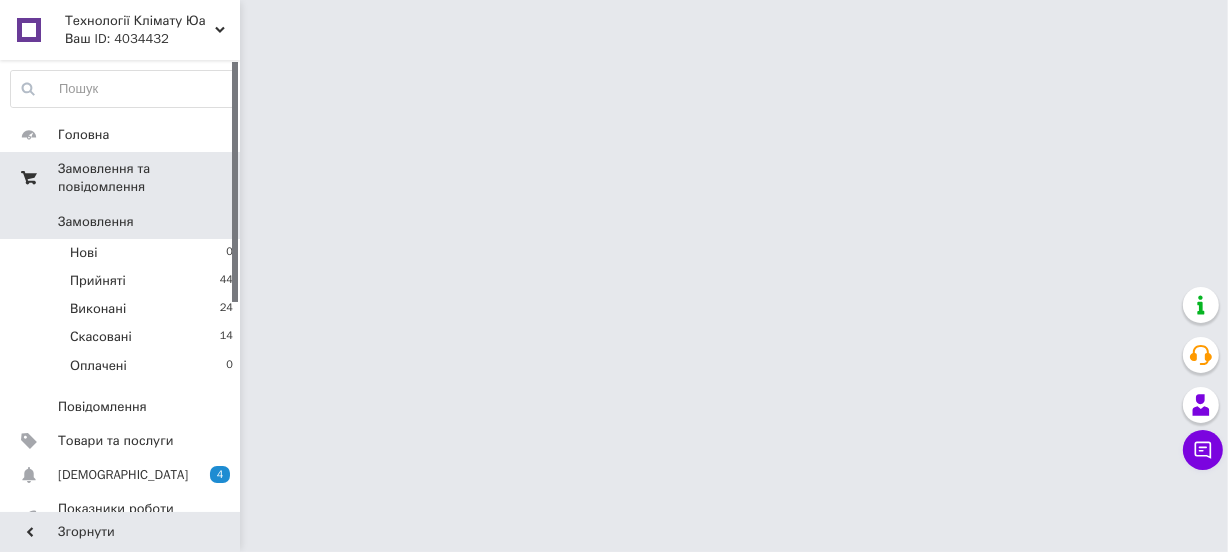 scroll, scrollTop: 0, scrollLeft: 0, axis: both 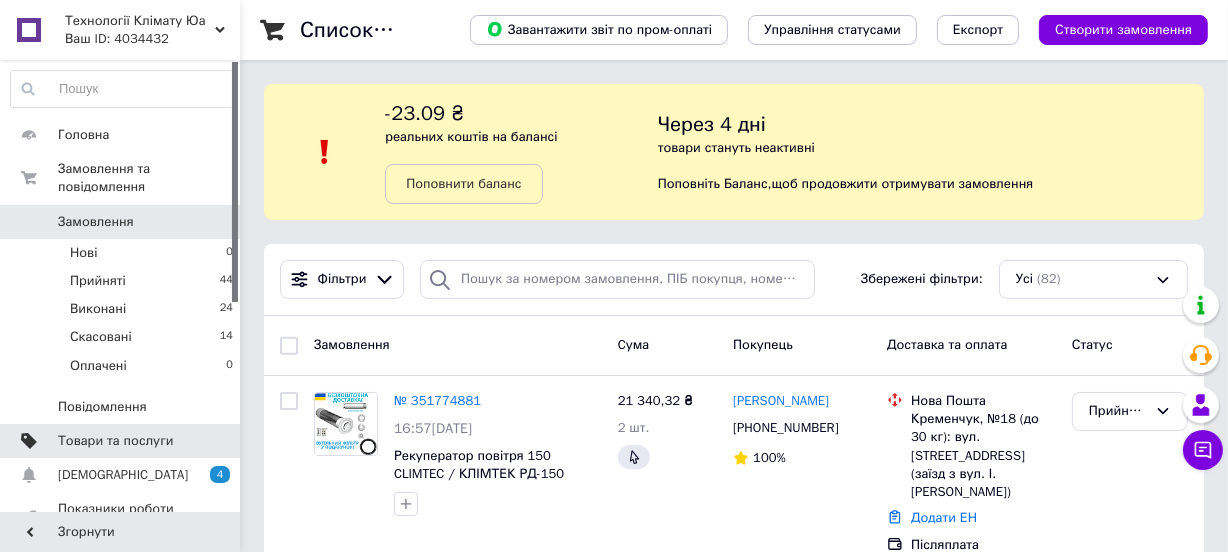 click at bounding box center [212, 441] 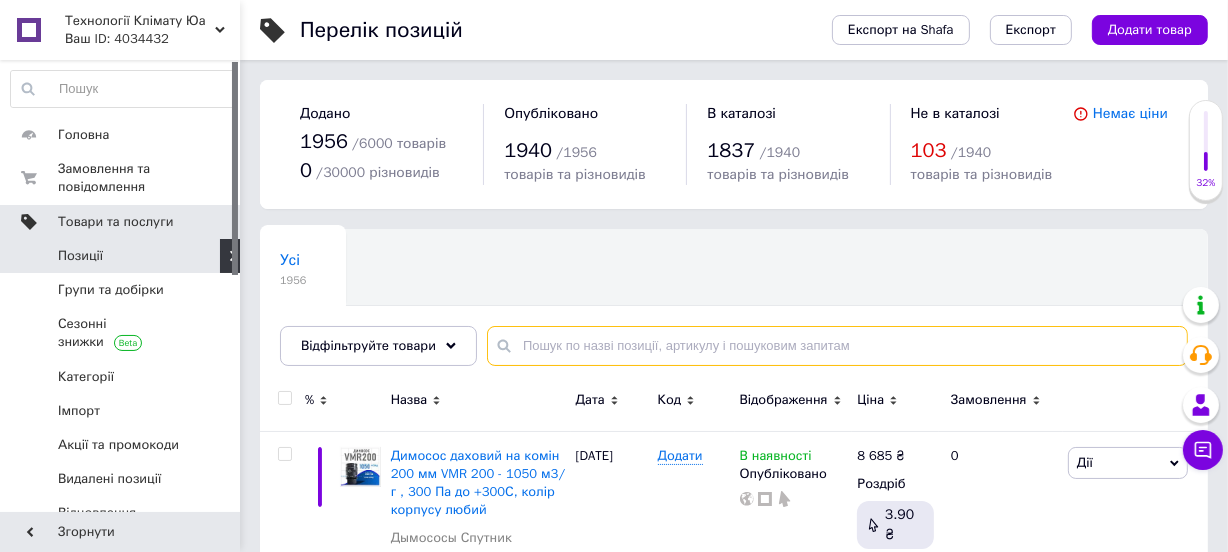 click at bounding box center [837, 346] 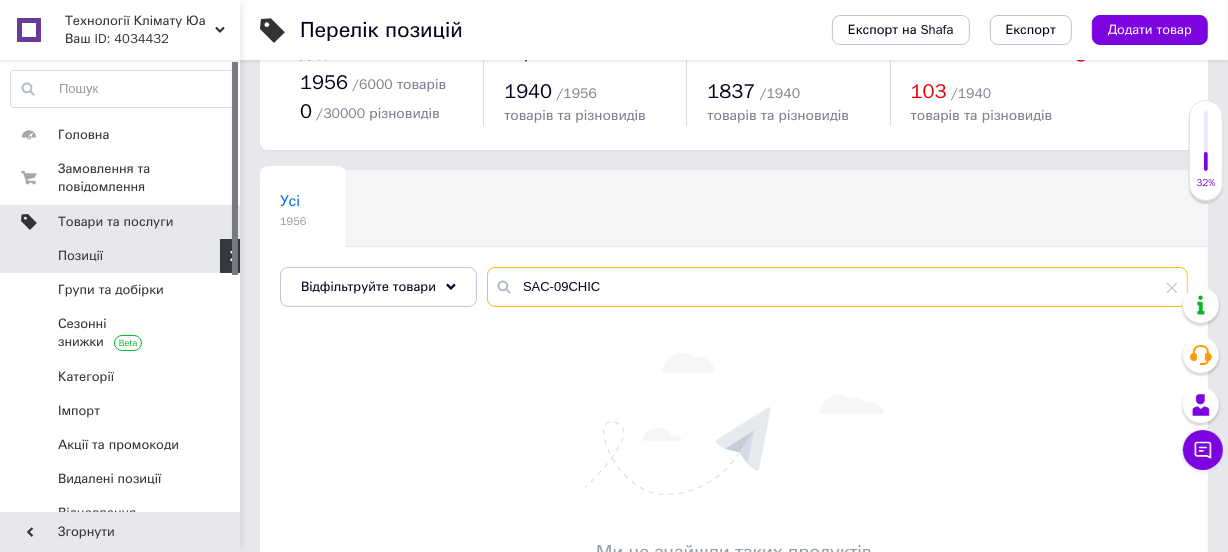 scroll, scrollTop: 90, scrollLeft: 0, axis: vertical 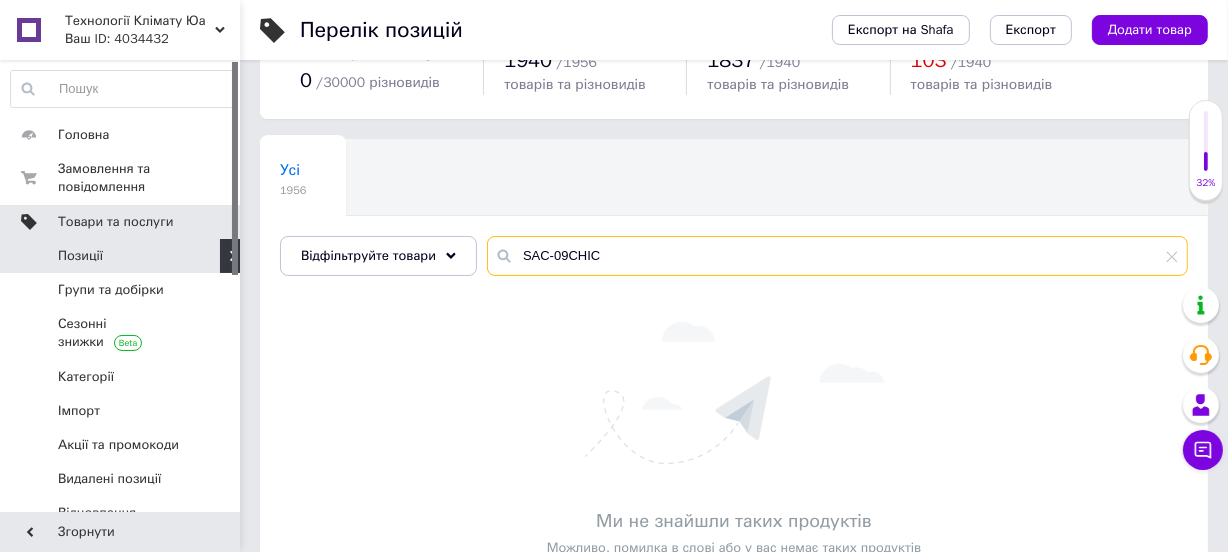 click on "SAC-09CHIС" at bounding box center (837, 256) 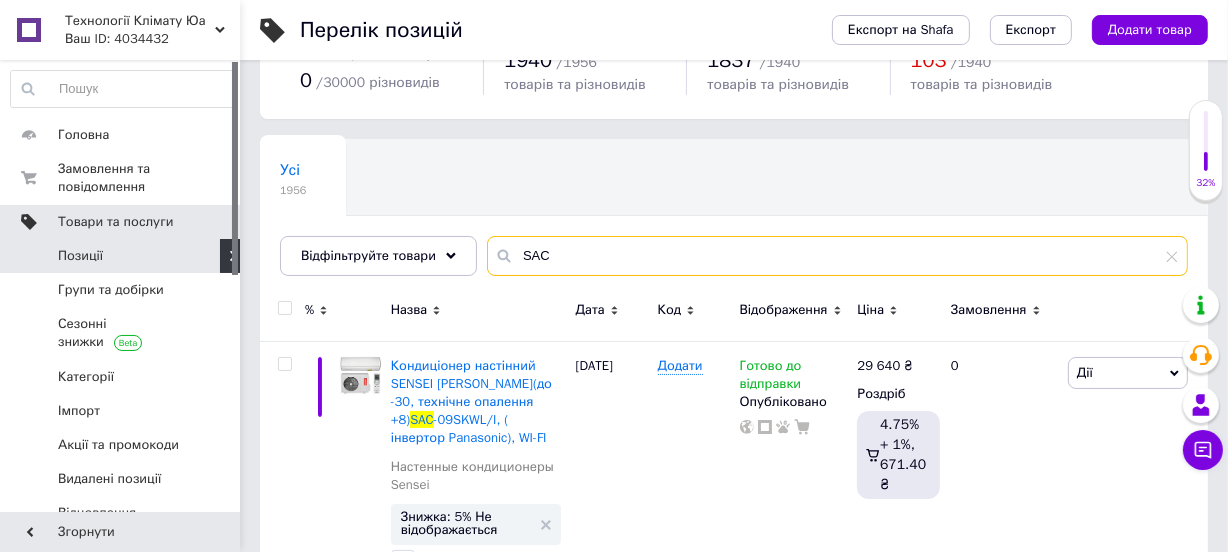 type on "SAC" 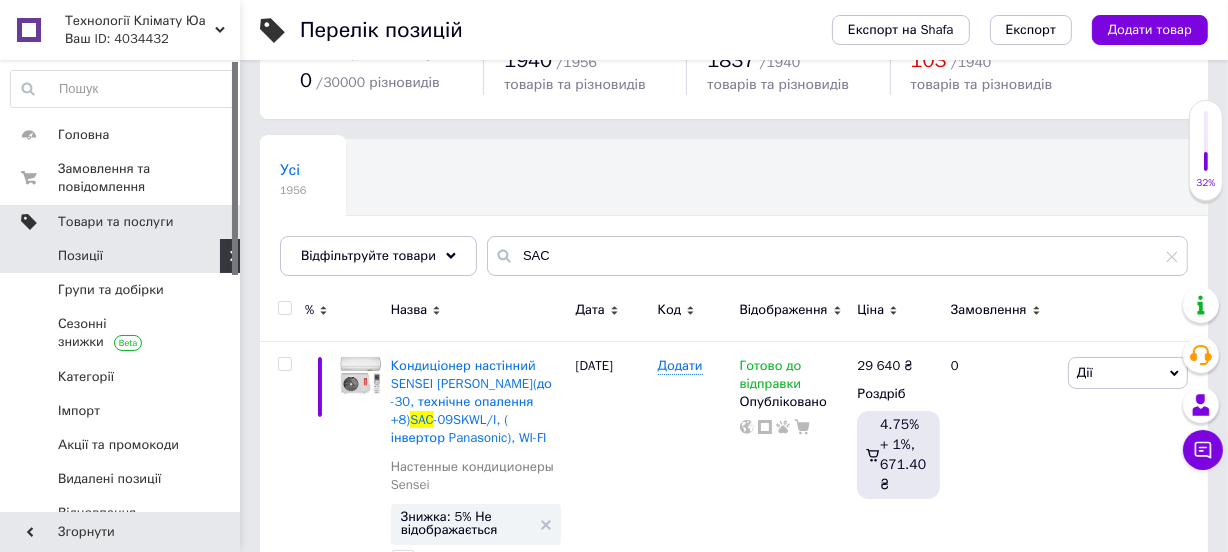 click 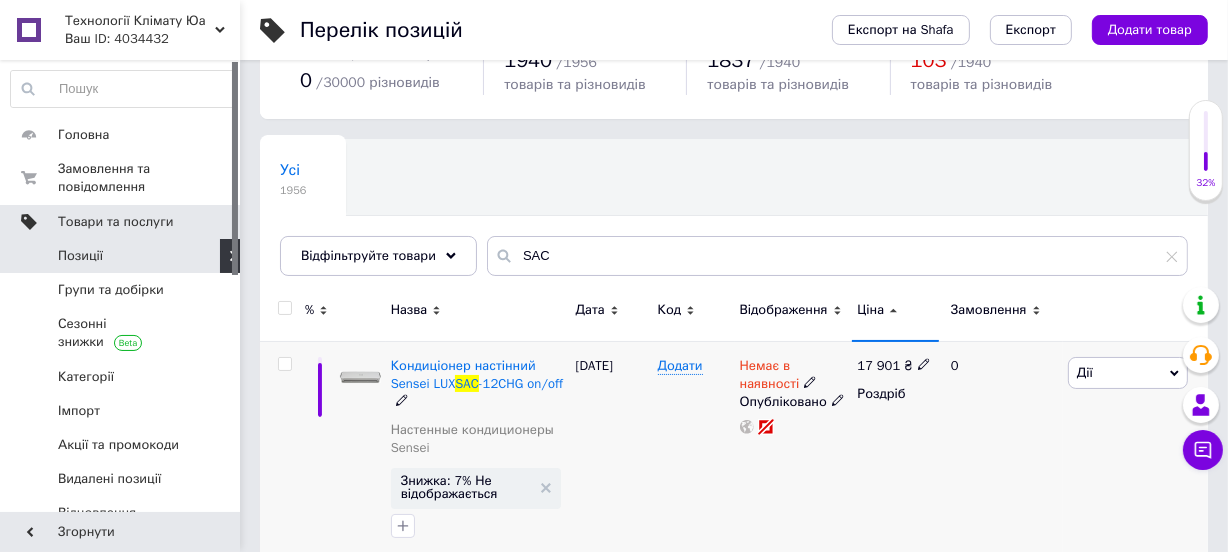 click 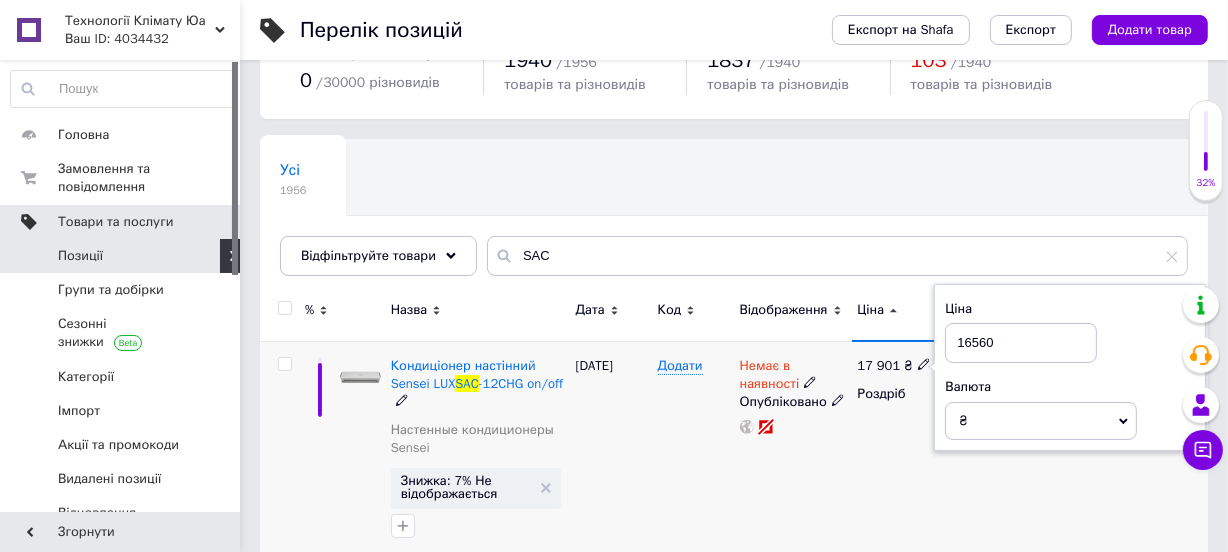 type on "16560" 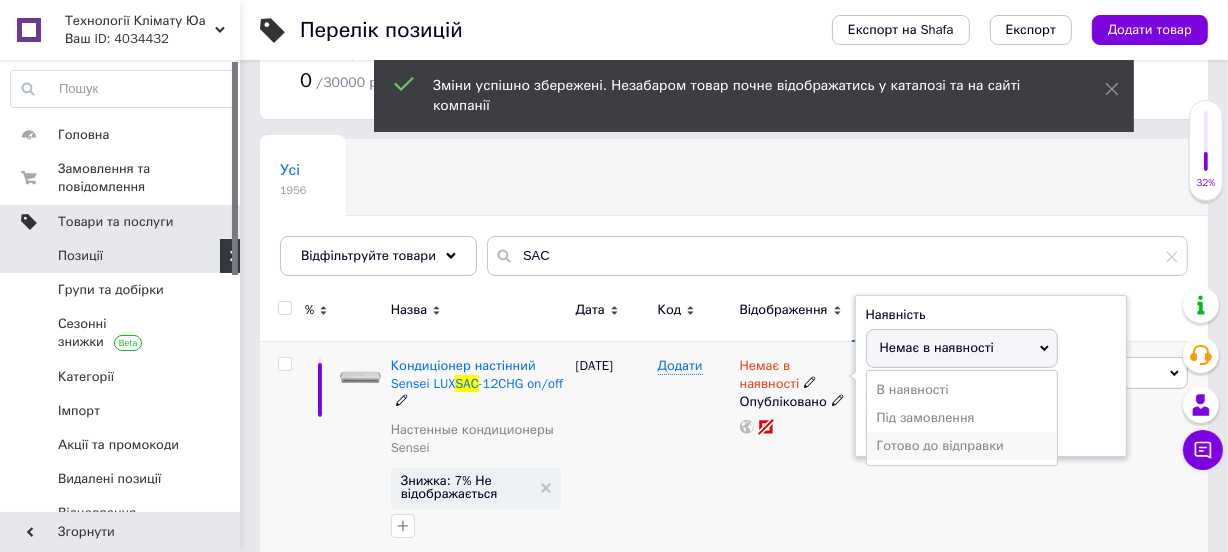 click on "Готово до відправки" at bounding box center [962, 446] 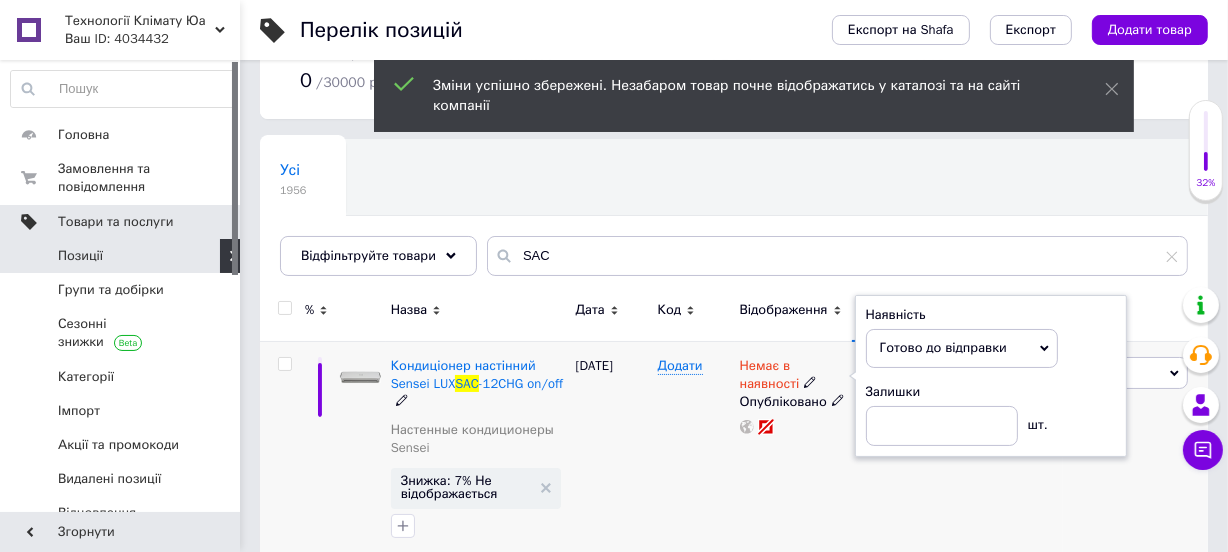 click on "Немає в наявності Наявність [PERSON_NAME] до відправки В наявності Немає в наявності Під замовлення Залишки шт. Опубліковано" at bounding box center [794, 452] 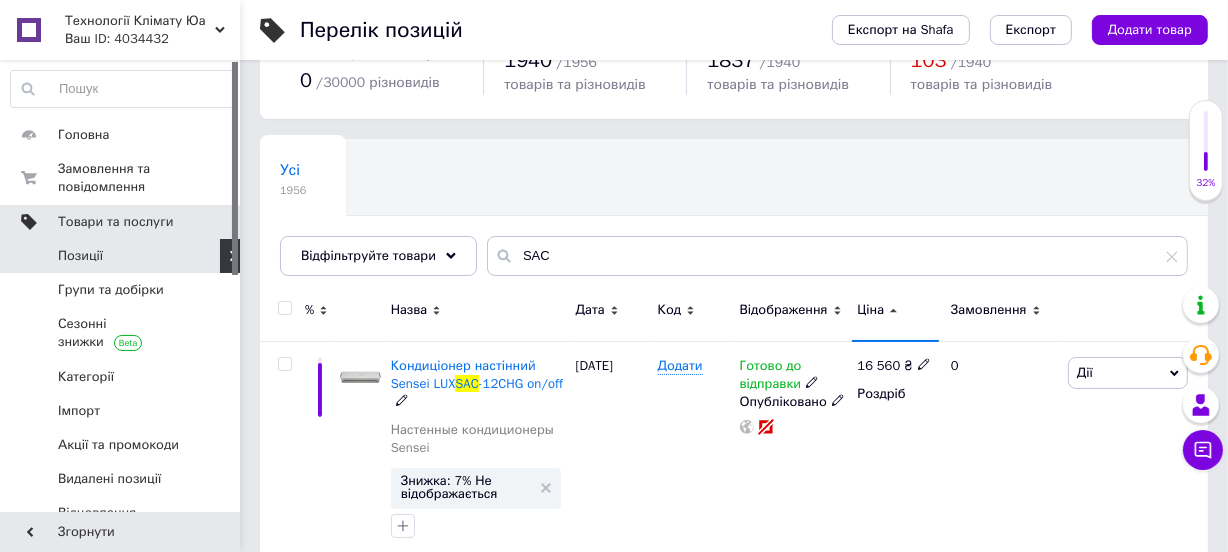 click 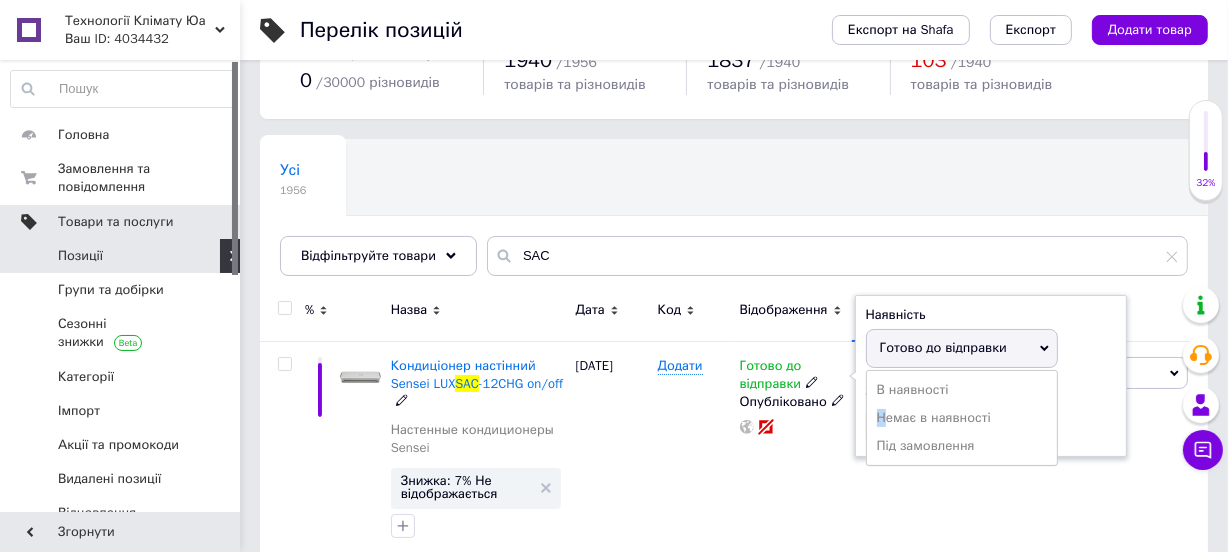 click on "Немає в наявності" at bounding box center [962, 418] 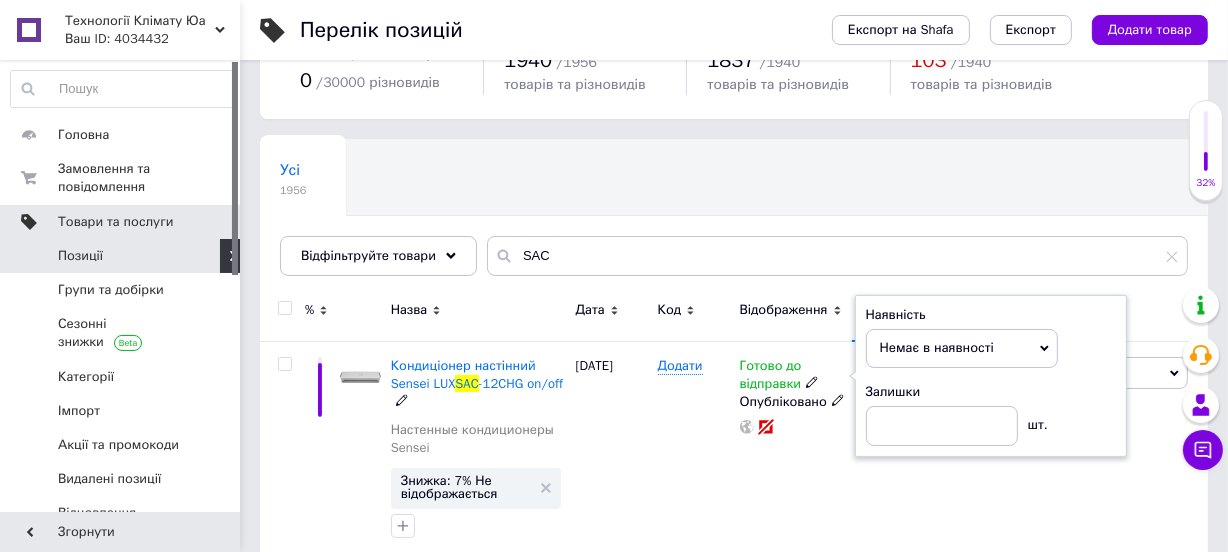 click on "Готово до відправки Наявність Немає в наявності В наявності Під замовлення Готово до відправки Залишки шт. Опубліковано" at bounding box center [794, 452] 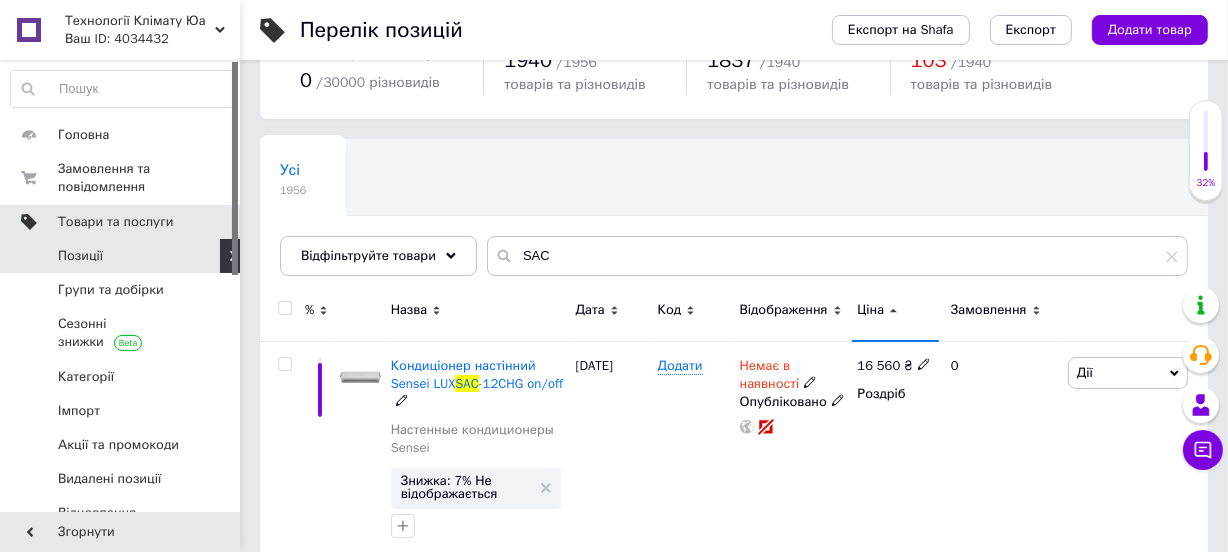 click 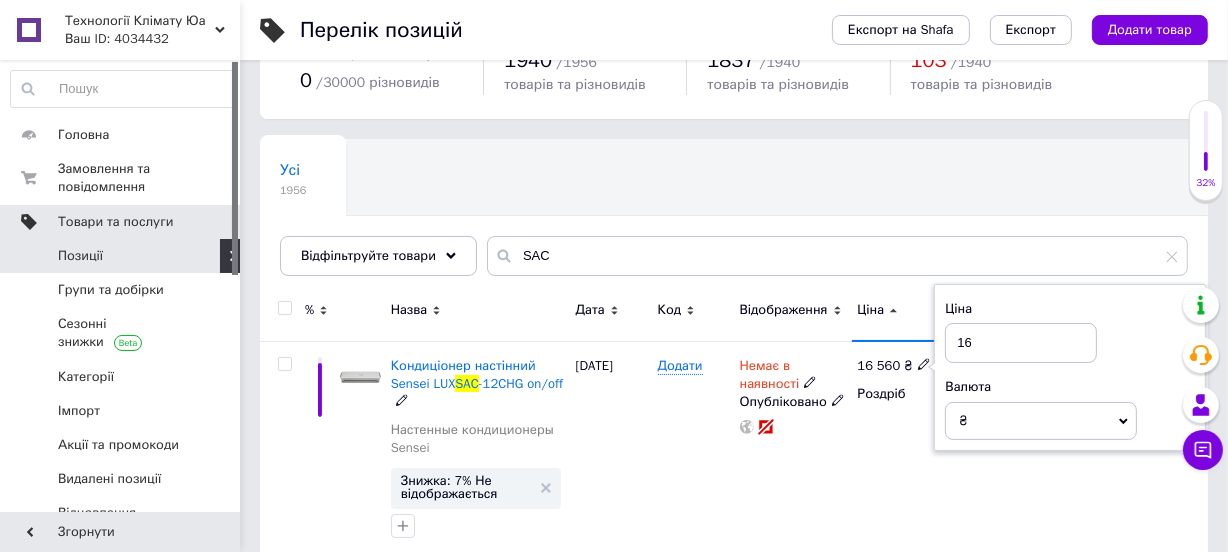 type on "1" 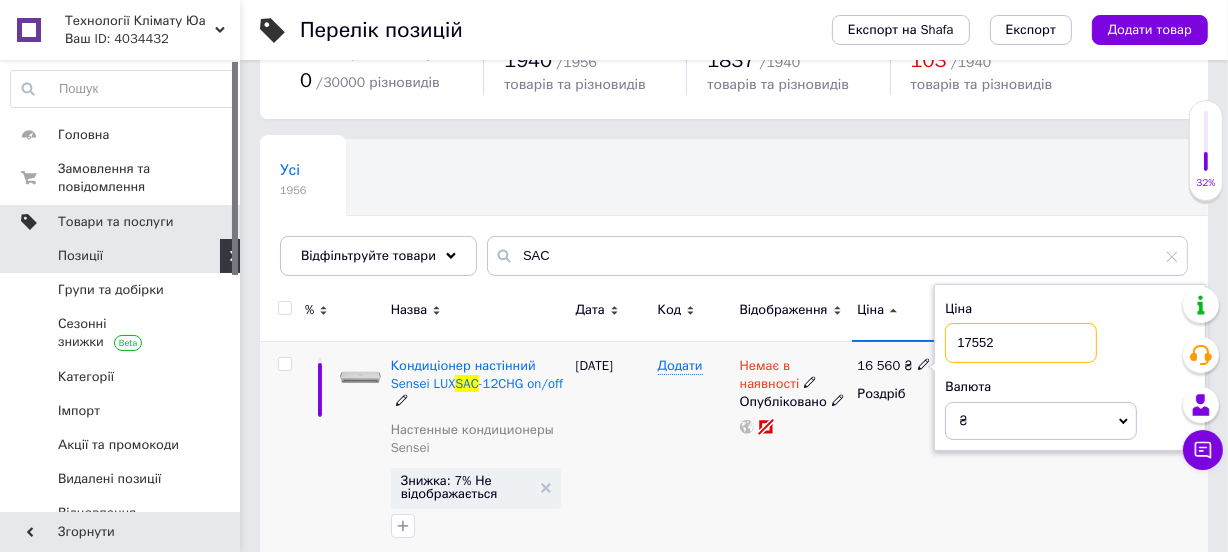 type on "17552" 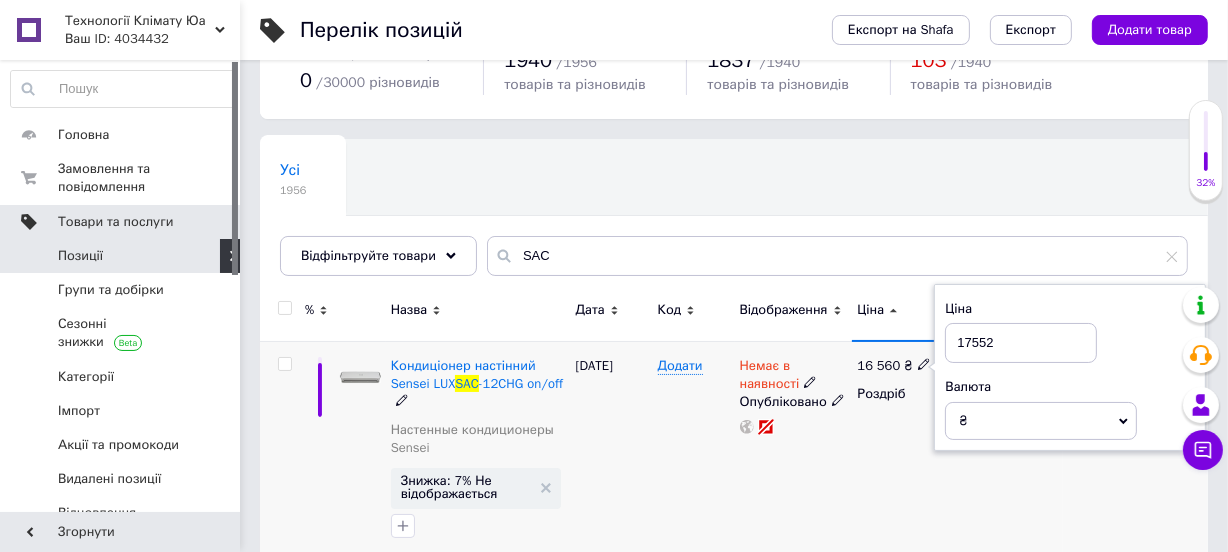 click on "Додати" at bounding box center (694, 452) 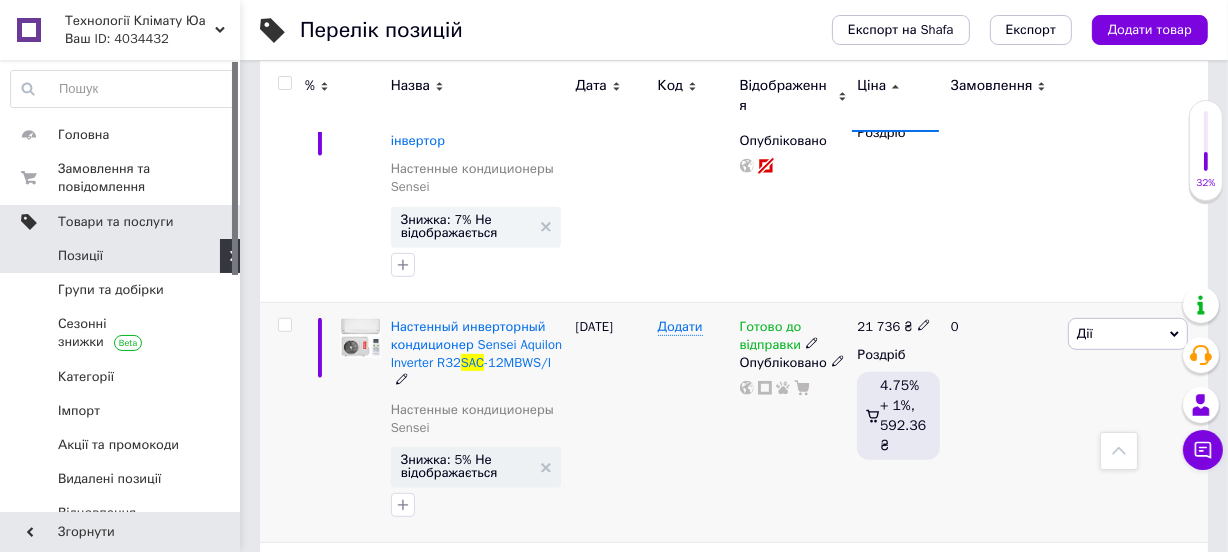 scroll, scrollTop: 818, scrollLeft: 0, axis: vertical 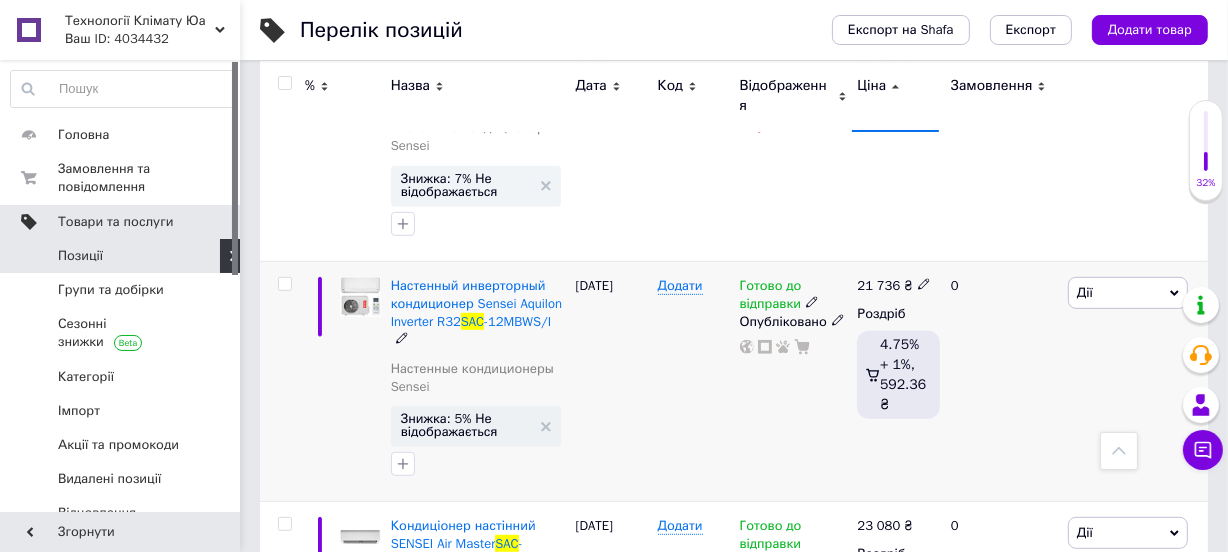 click 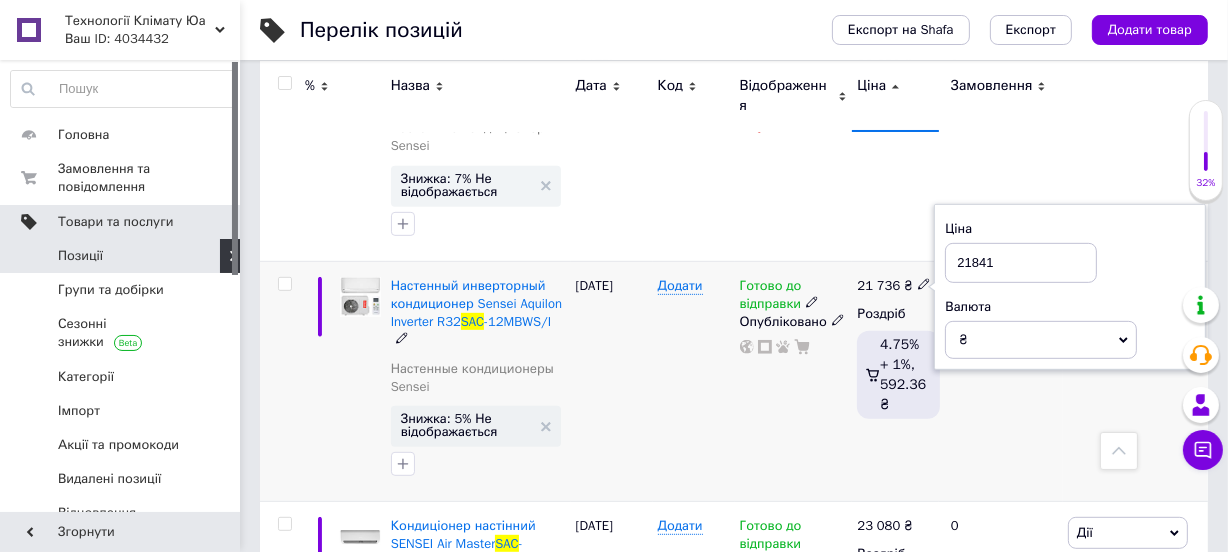 type on "21841" 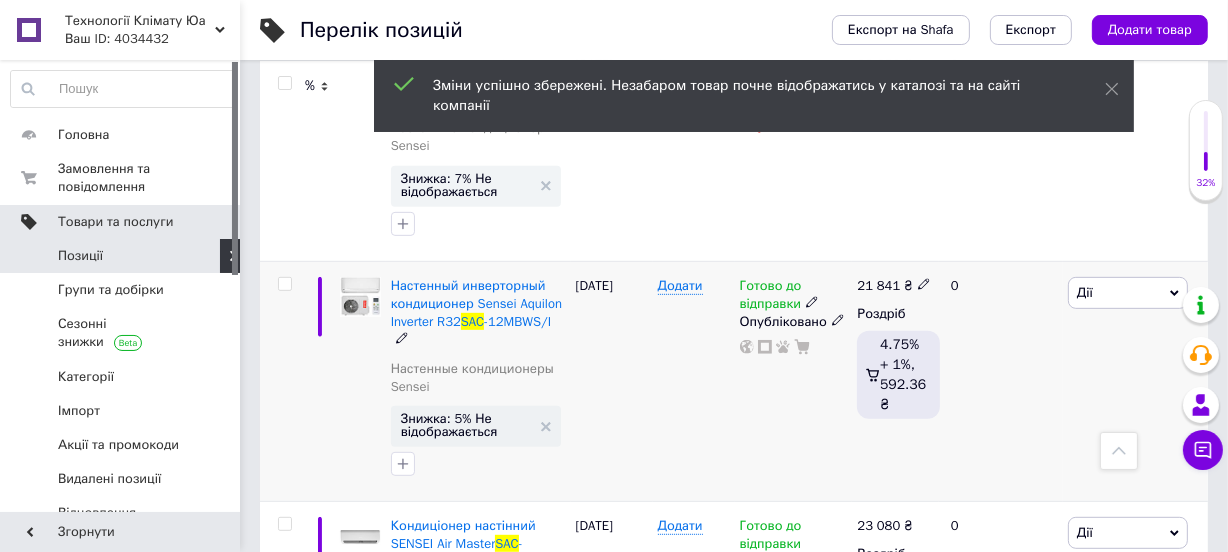 click on "Дії" at bounding box center (1128, 293) 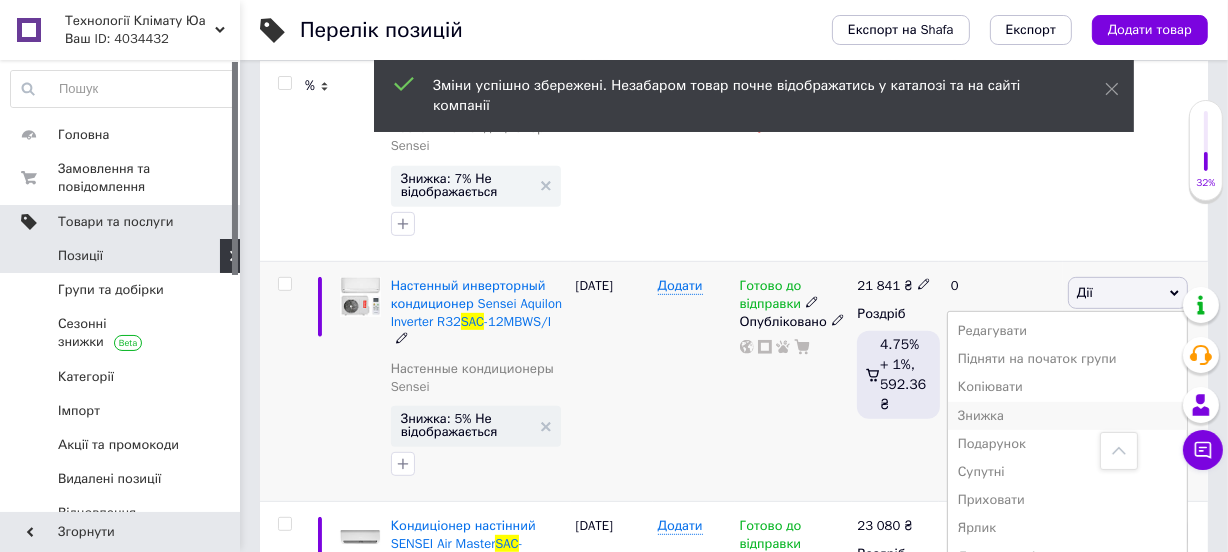 click on "Знижка" at bounding box center (1067, 416) 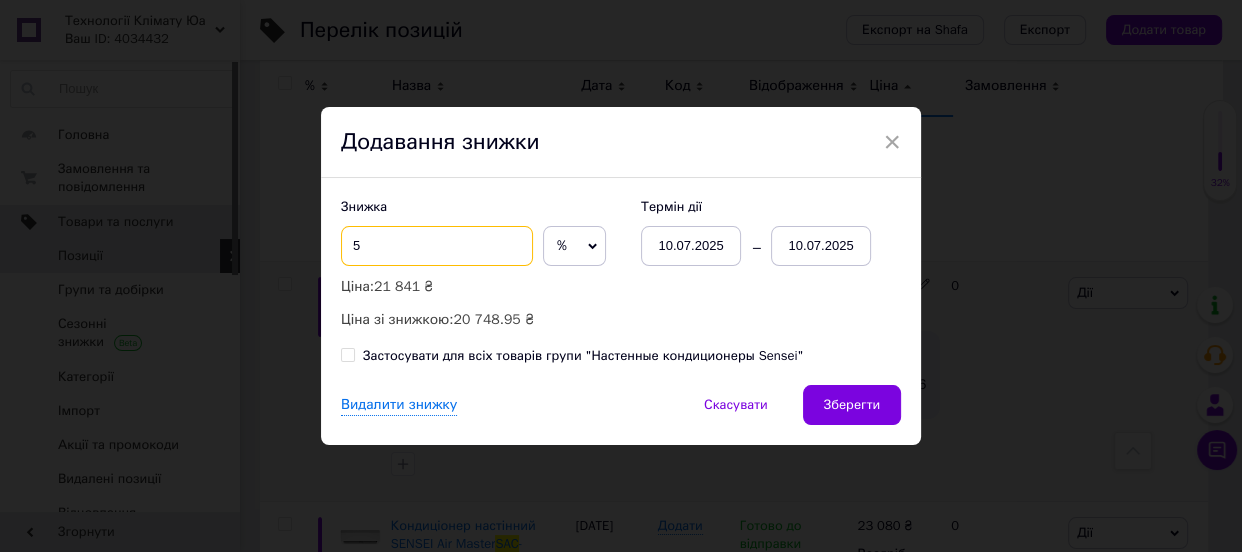 click on "5" at bounding box center (437, 246) 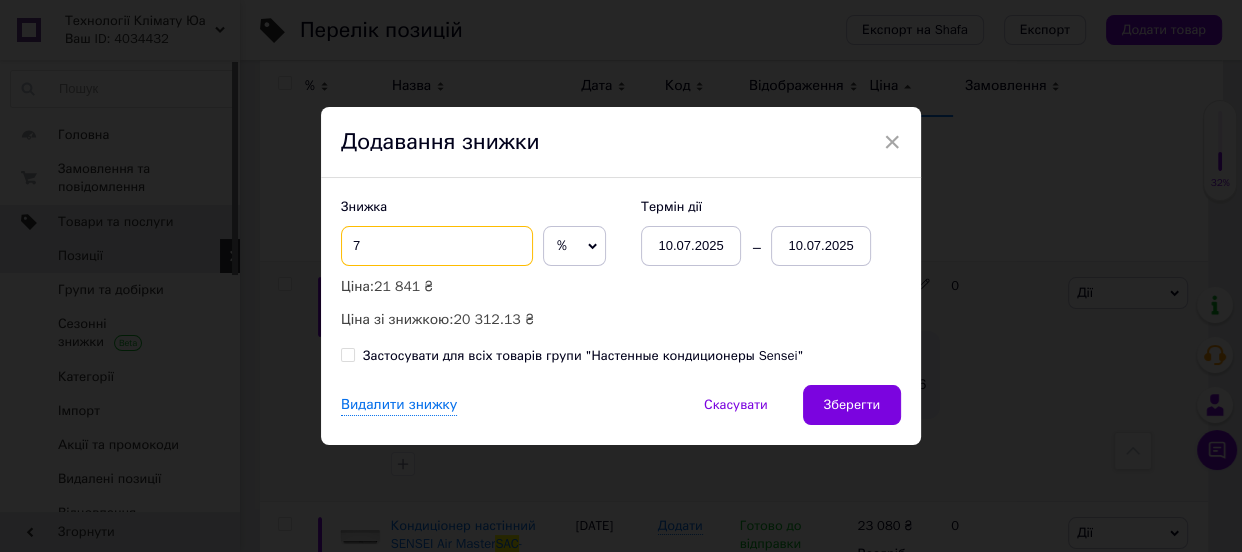 type on "7" 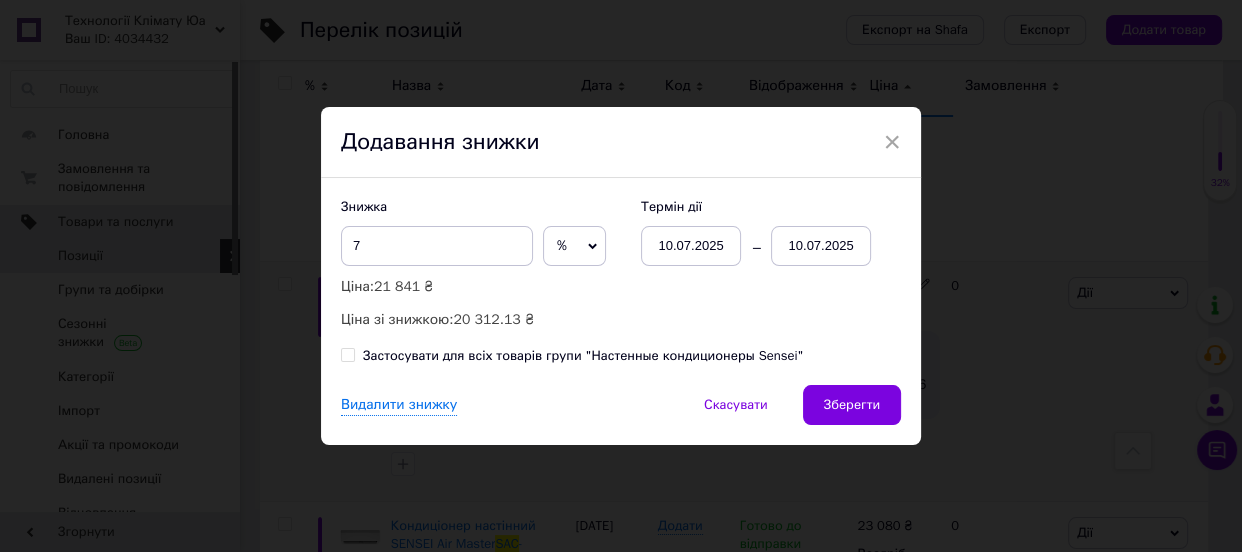 click on "10.07.2025" at bounding box center (821, 246) 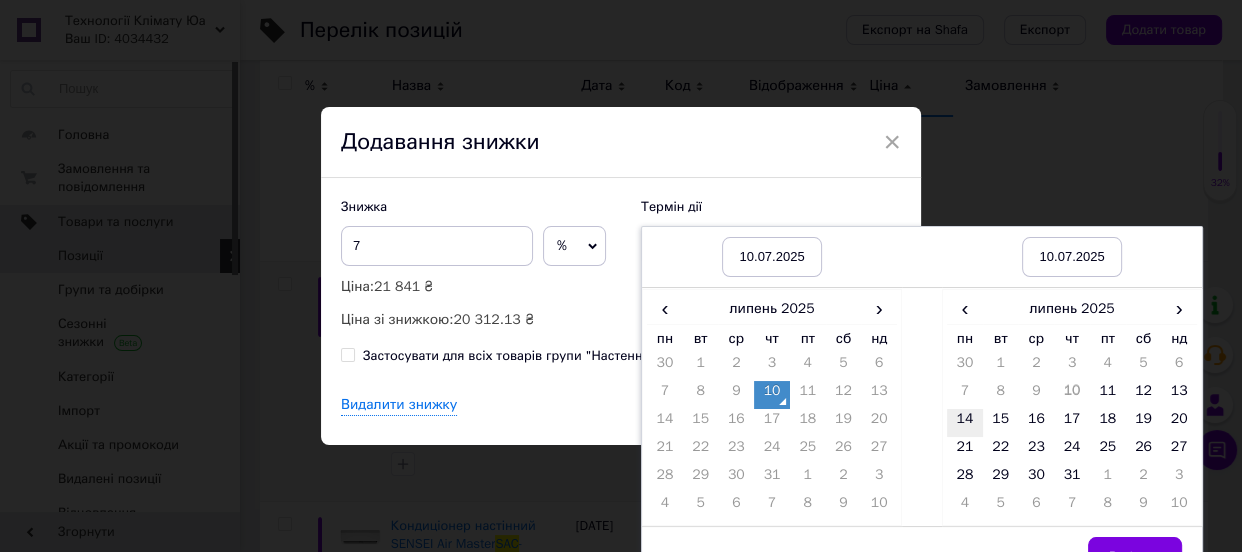 click on "14" at bounding box center [965, 423] 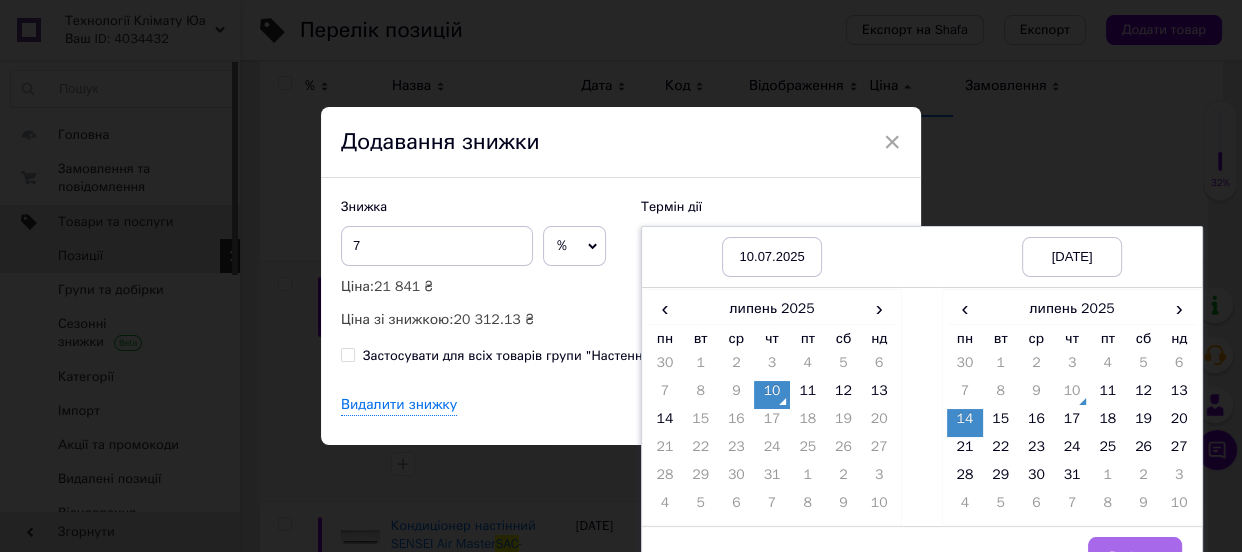 click on "Вибрати" at bounding box center [1135, 557] 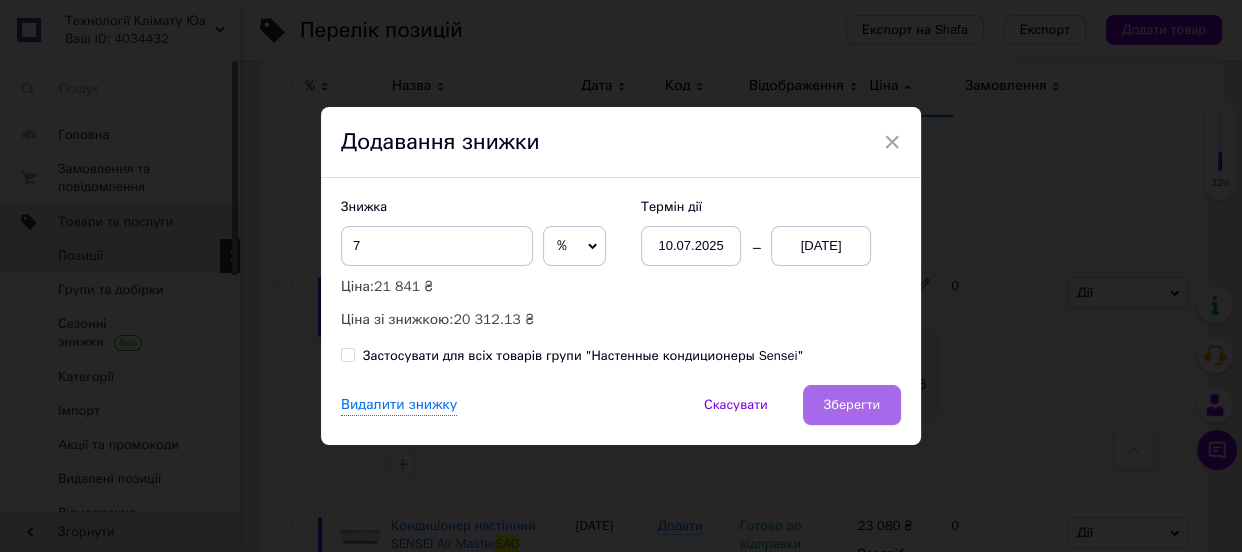 click on "Зберегти" at bounding box center (852, 405) 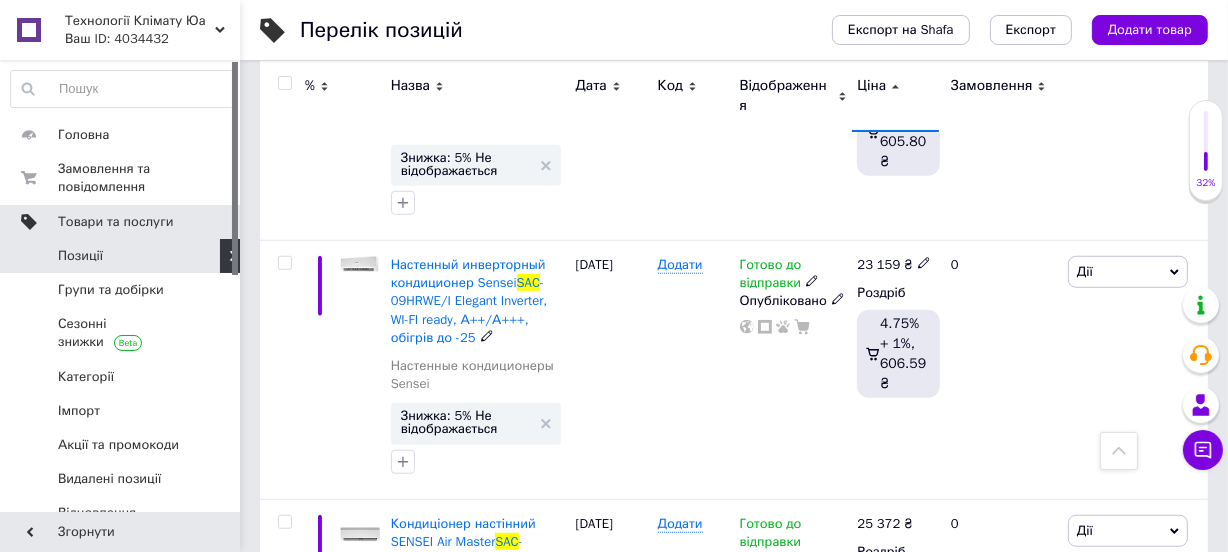 scroll, scrollTop: 1545, scrollLeft: 0, axis: vertical 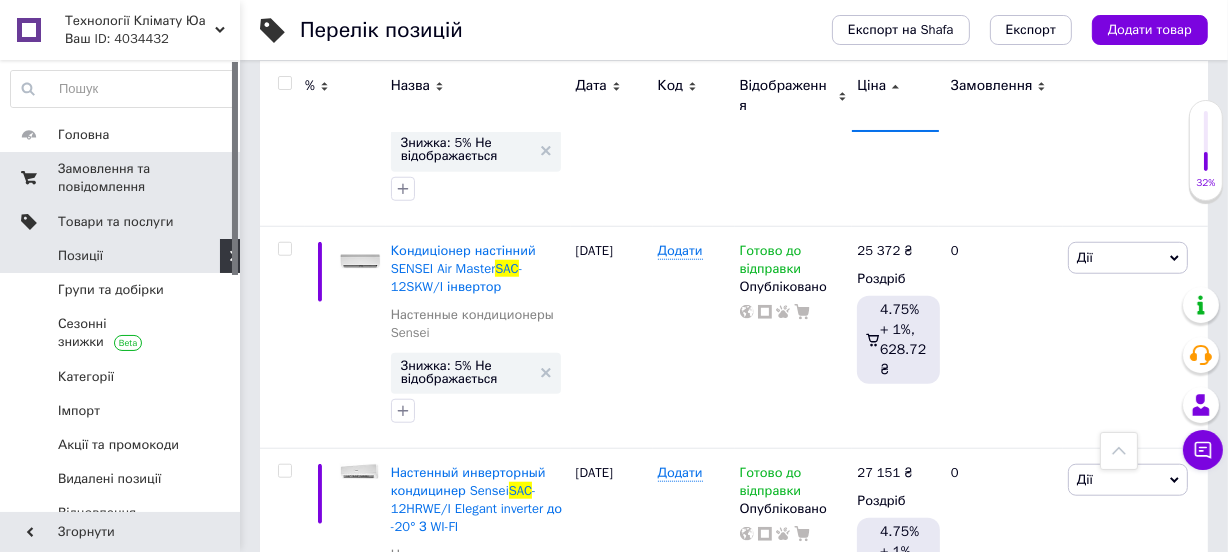 click on "Замовлення та повідомлення" at bounding box center (121, 178) 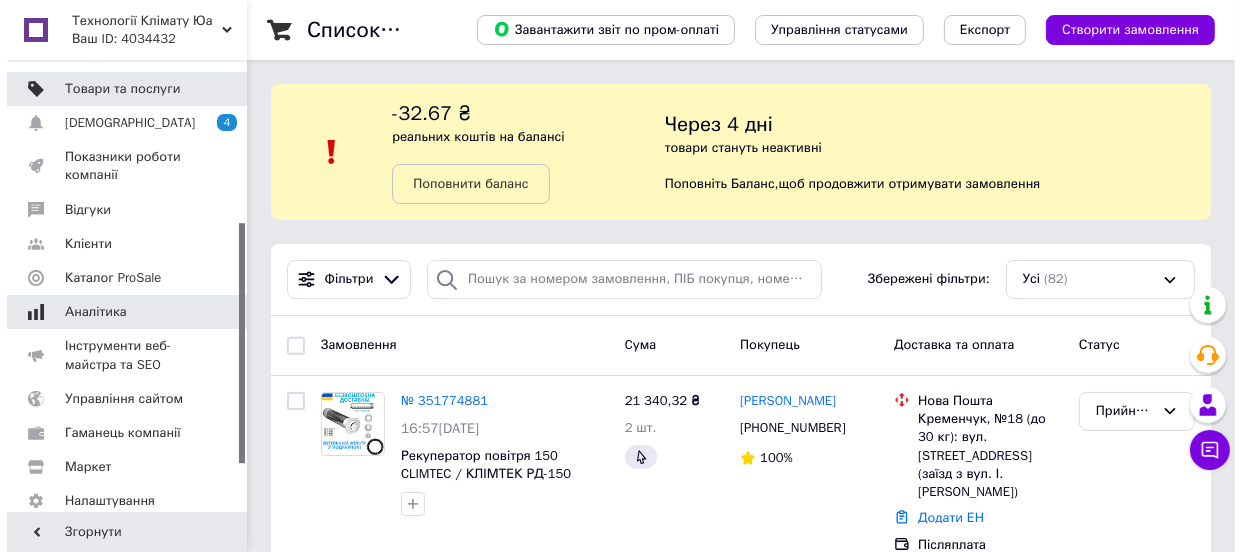 scroll, scrollTop: 392, scrollLeft: 0, axis: vertical 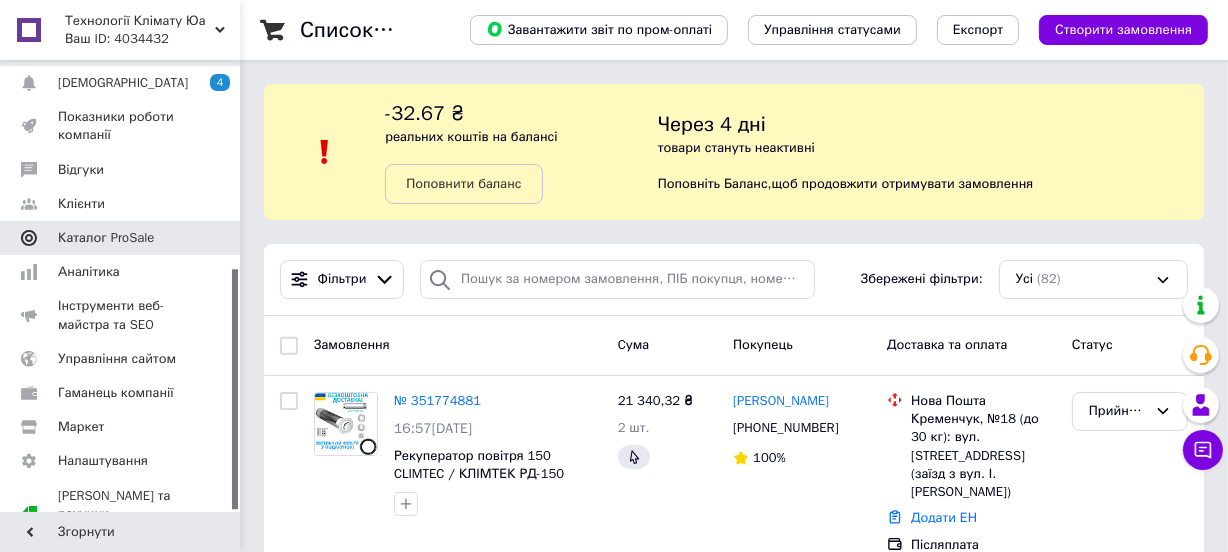 click on "Каталог ProSale" at bounding box center [106, 238] 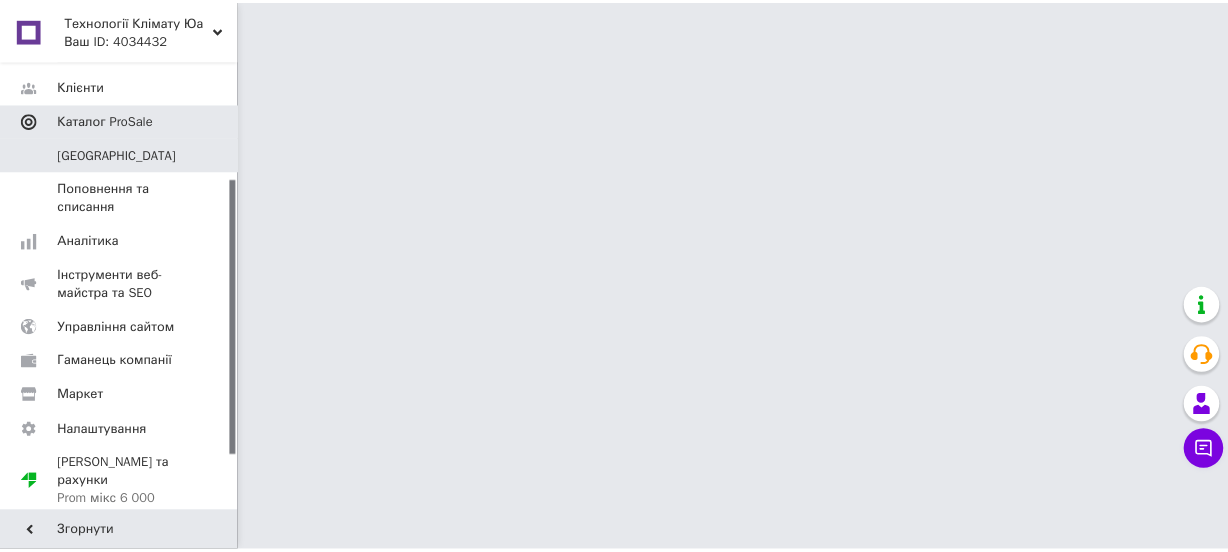 scroll, scrollTop: 190, scrollLeft: 0, axis: vertical 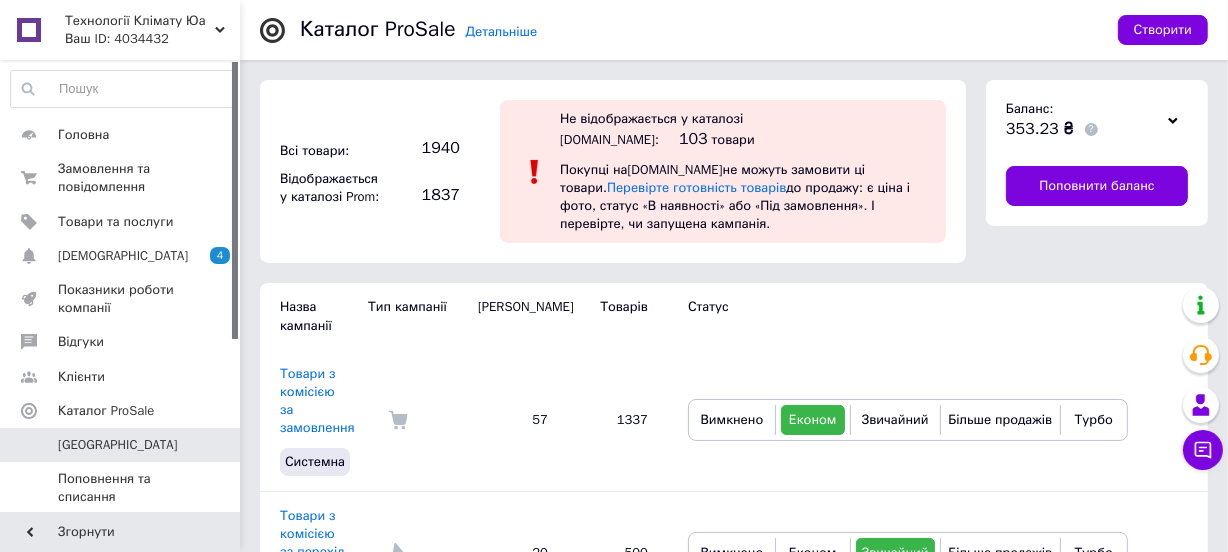 click on "Товари та послуги" at bounding box center (115, 222) 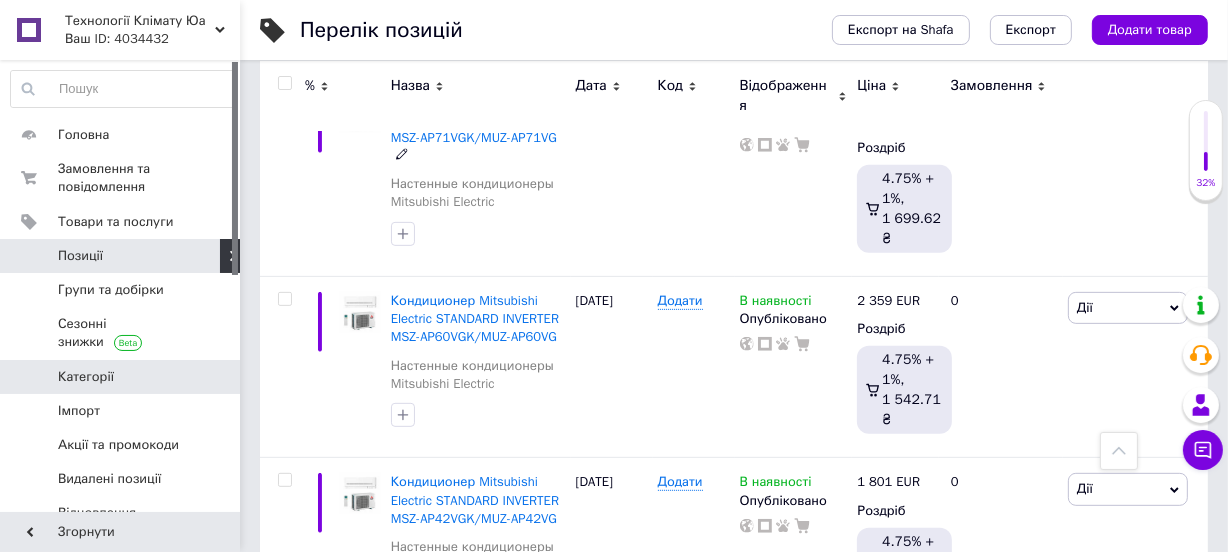 scroll, scrollTop: 618, scrollLeft: 0, axis: vertical 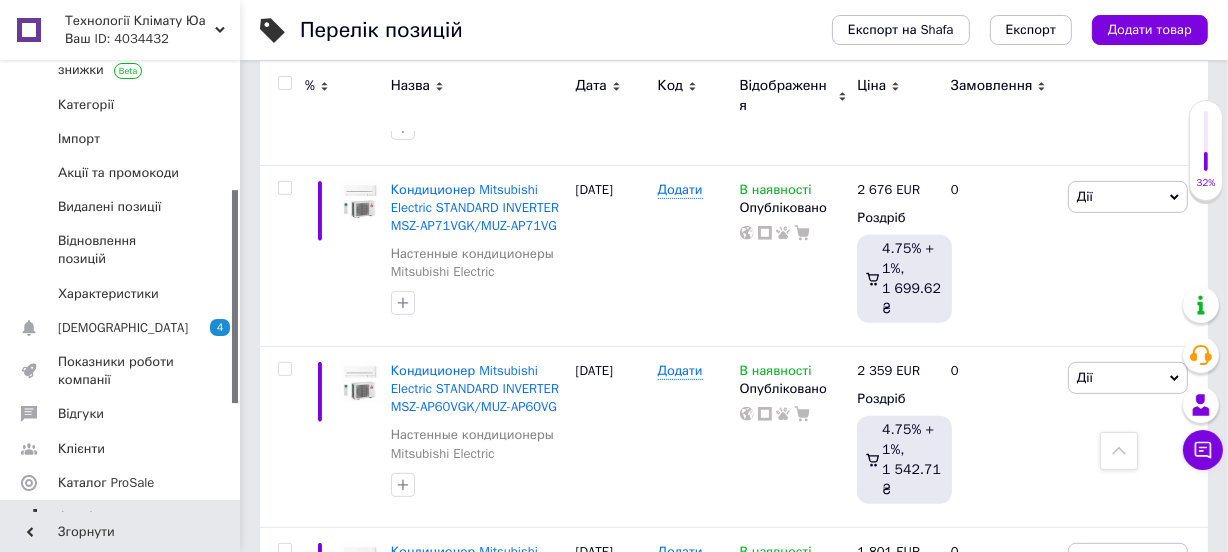 click on "Аналітика" at bounding box center (121, 517) 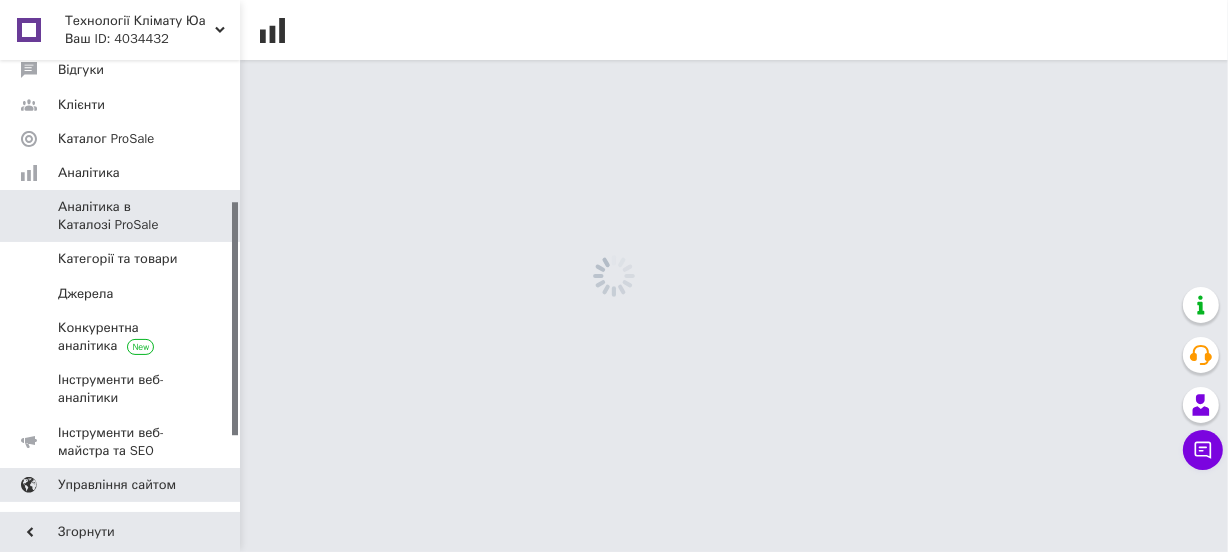 scroll, scrollTop: 0, scrollLeft: 0, axis: both 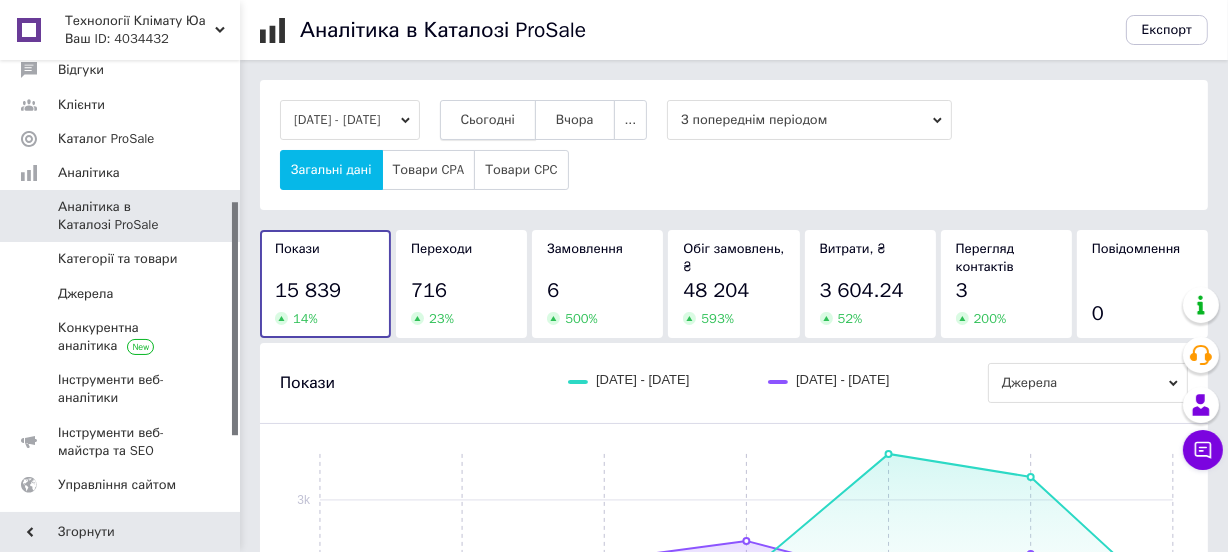 click on "Сьогодні" at bounding box center [488, 120] 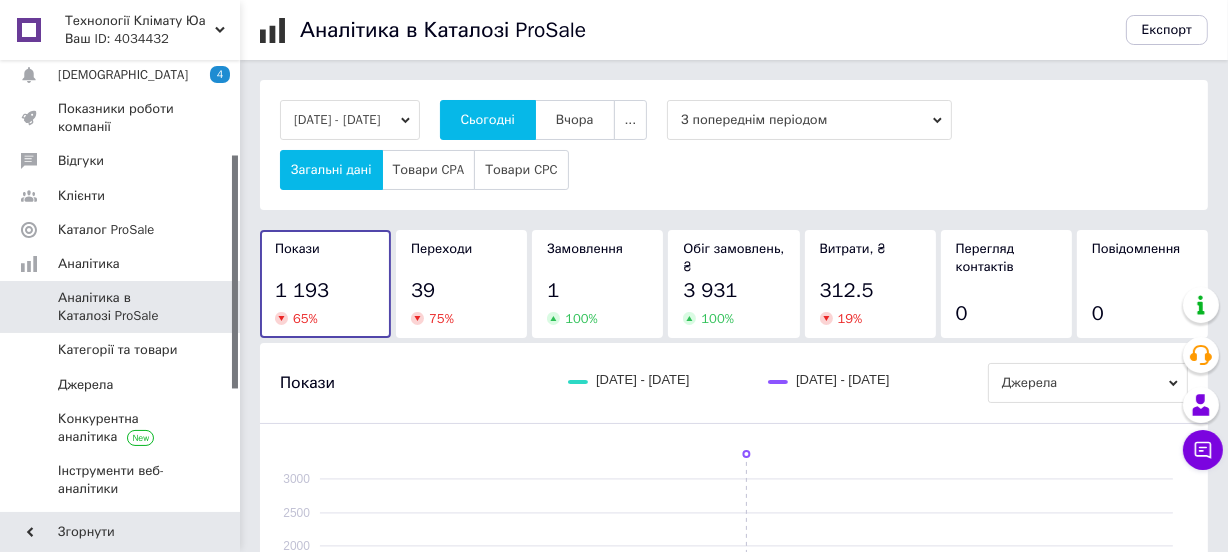 scroll, scrollTop: 0, scrollLeft: 0, axis: both 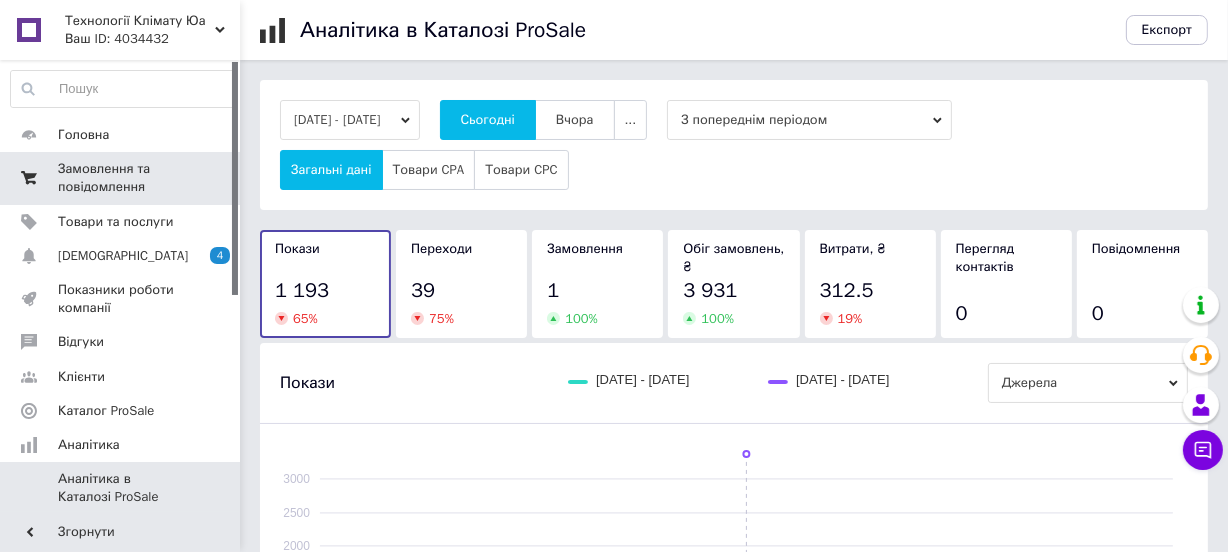 click on "Замовлення та повідомлення" at bounding box center [121, 178] 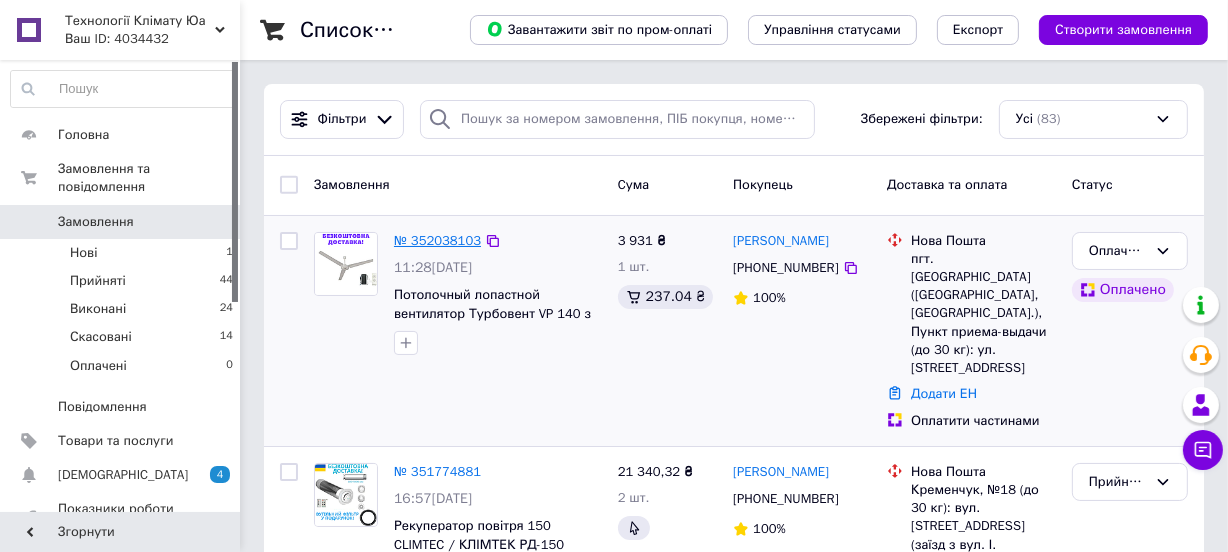 click on "№ 352038103" at bounding box center (437, 240) 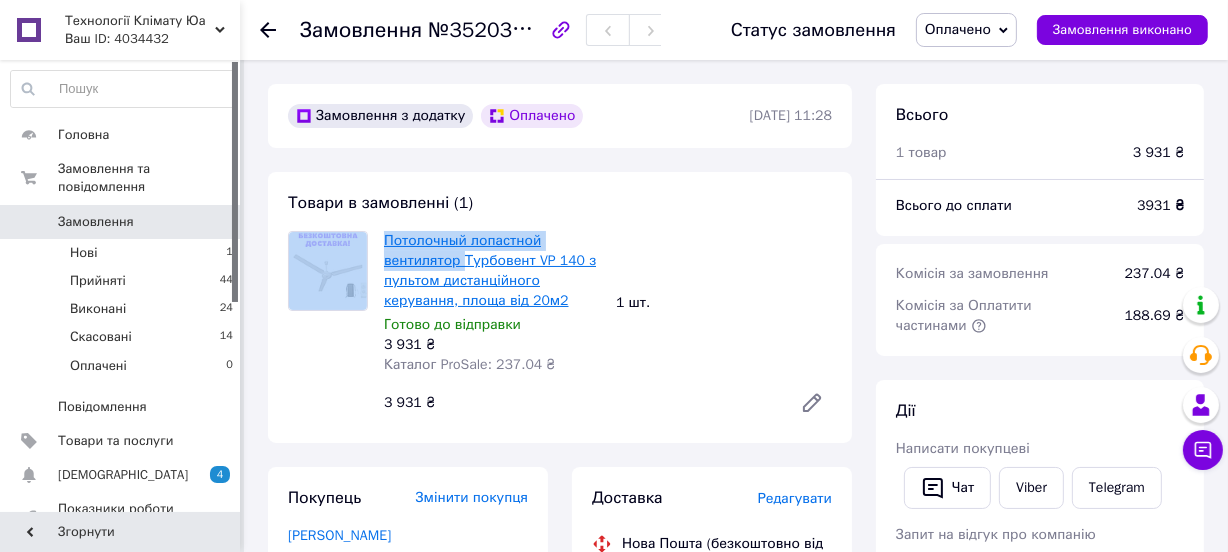 drag, startPoint x: 375, startPoint y: 225, endPoint x: 463, endPoint y: 262, distance: 95.462036 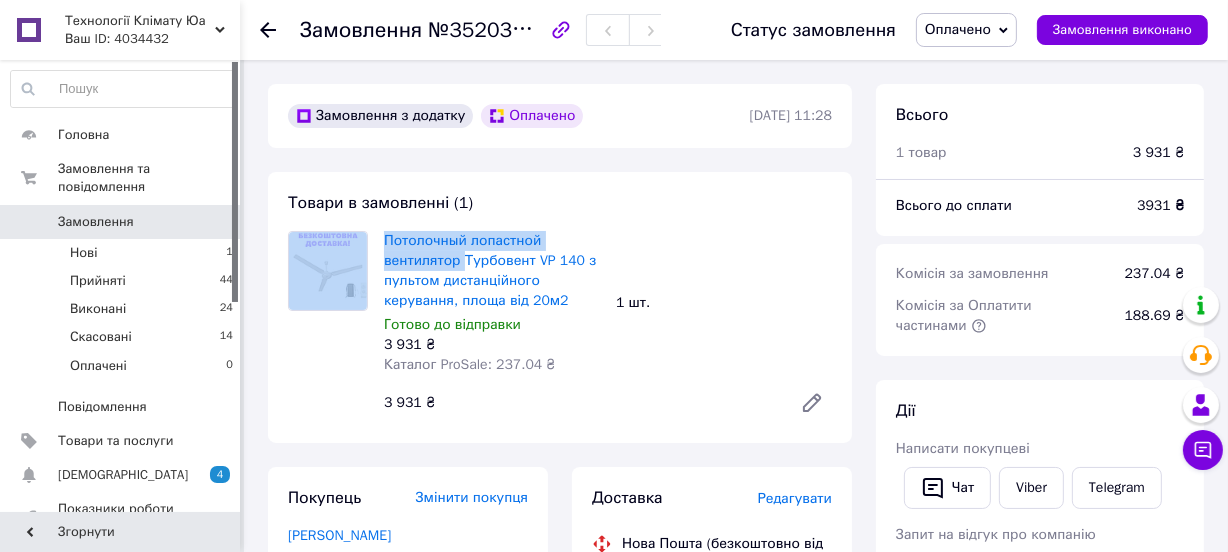 click on "Потолочный лопастной вентилятор Турбовент  VP 140  з пультом дистанційного керування, площа від 20м2 Готово до відправки 3 931 ₴ Каталог ProSale: 237.04 ₴  1 шт. 3 931 ₴" at bounding box center (608, 327) 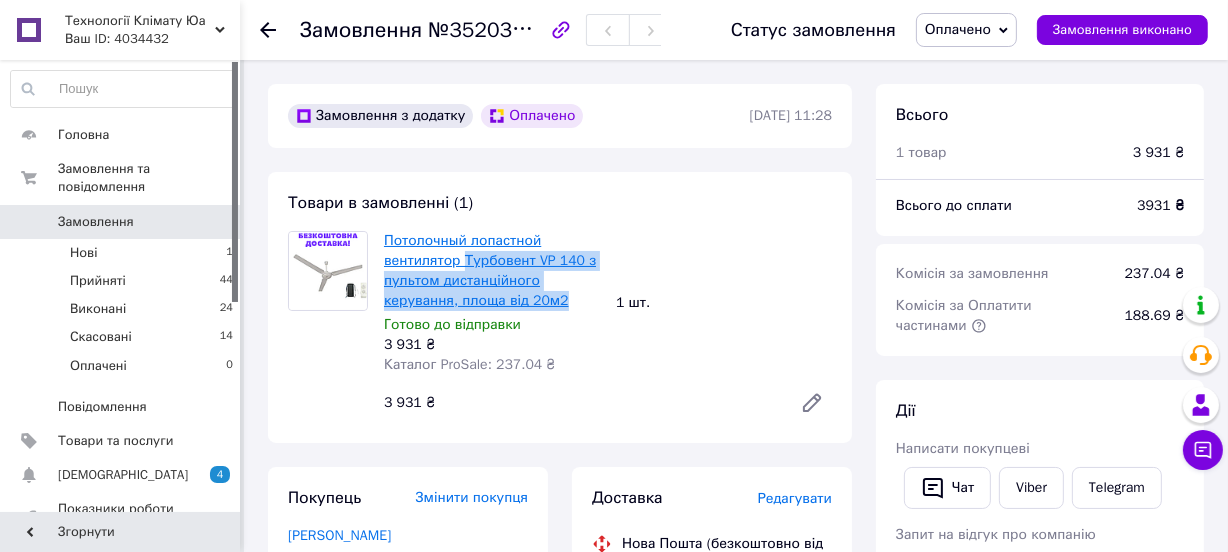 drag, startPoint x: 541, startPoint y: 296, endPoint x: 460, endPoint y: 261, distance: 88.23831 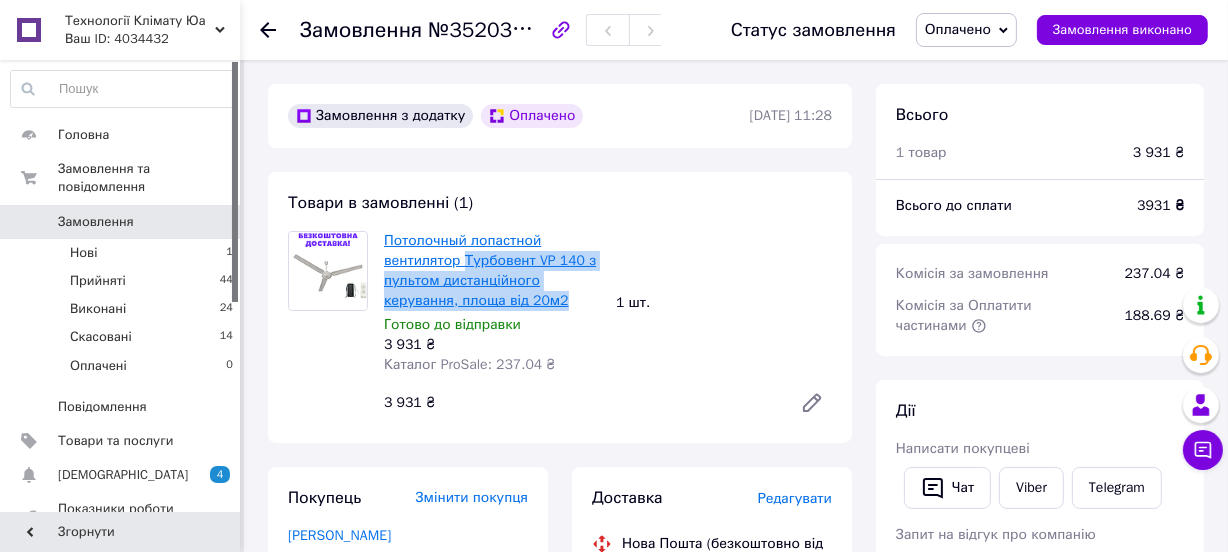 copy on "Турбовент  VP 140  з пультом дистанційного керування, площа від 20м2" 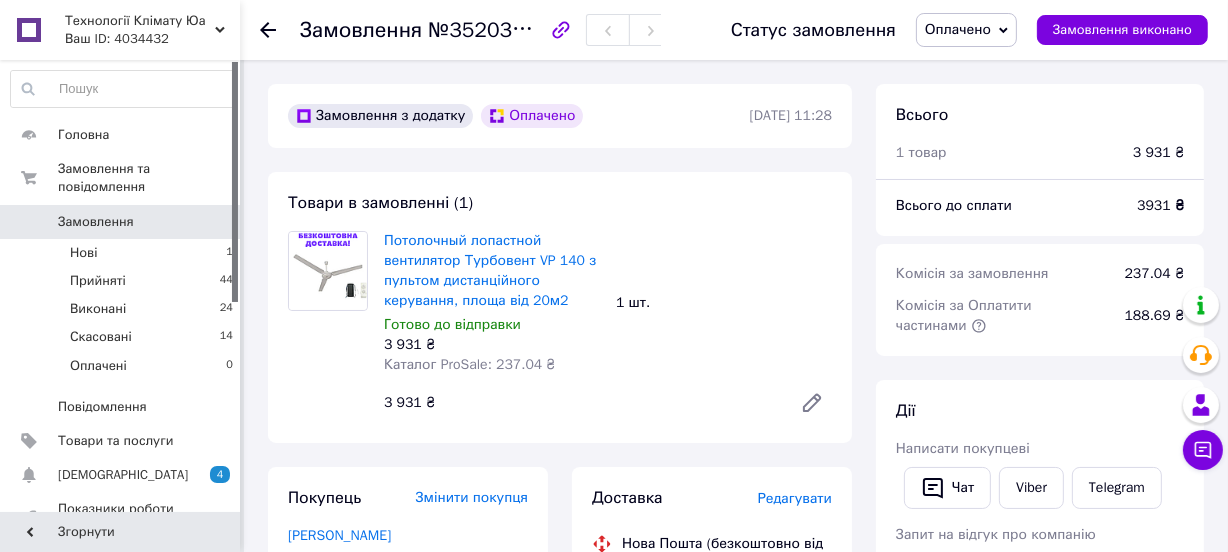 click on "Потолочный лопастной вентилятор Турбовент  VP 140  з пультом дистанційного керування, площа від 20м2 Готово до відправки 3 931 ₴ Каталог ProSale: 237.04 ₴  1 шт. 3 931 ₴" at bounding box center (608, 327) 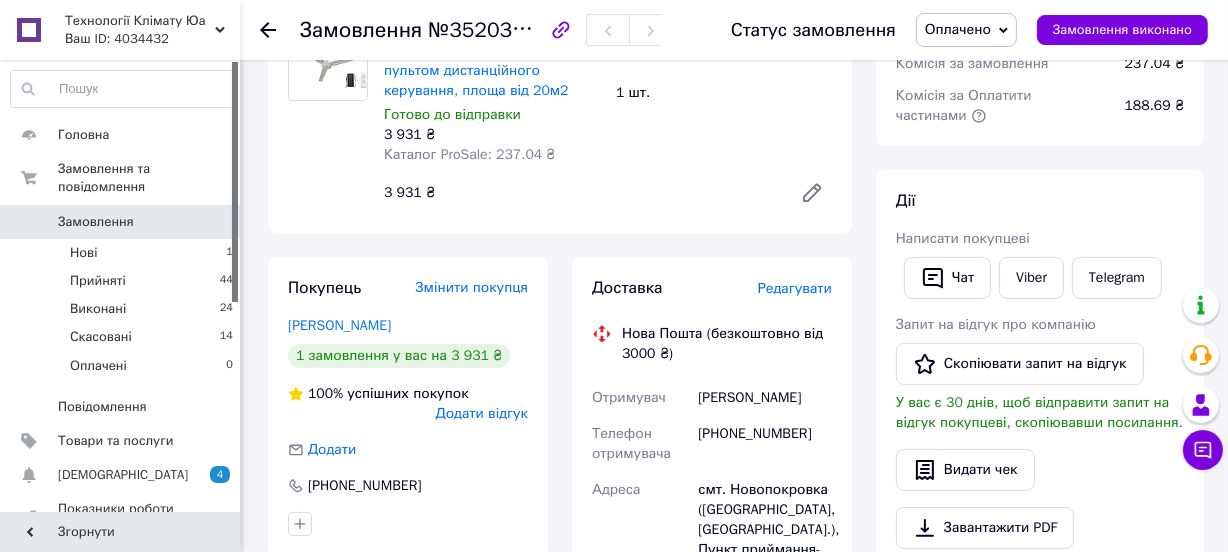scroll, scrollTop: 181, scrollLeft: 0, axis: vertical 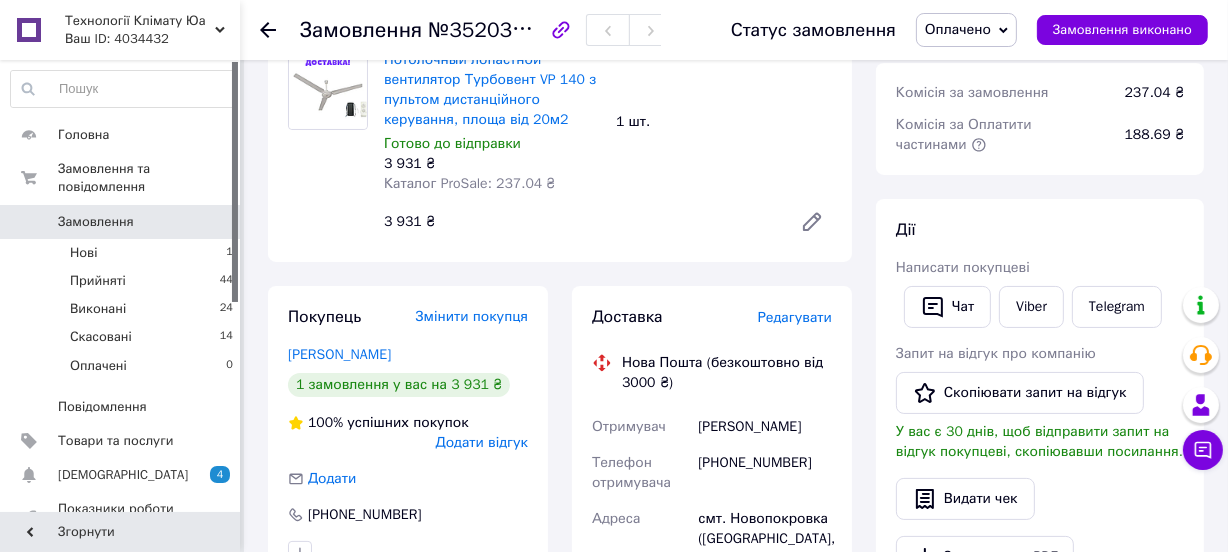 click on "Оплачено" at bounding box center [966, 30] 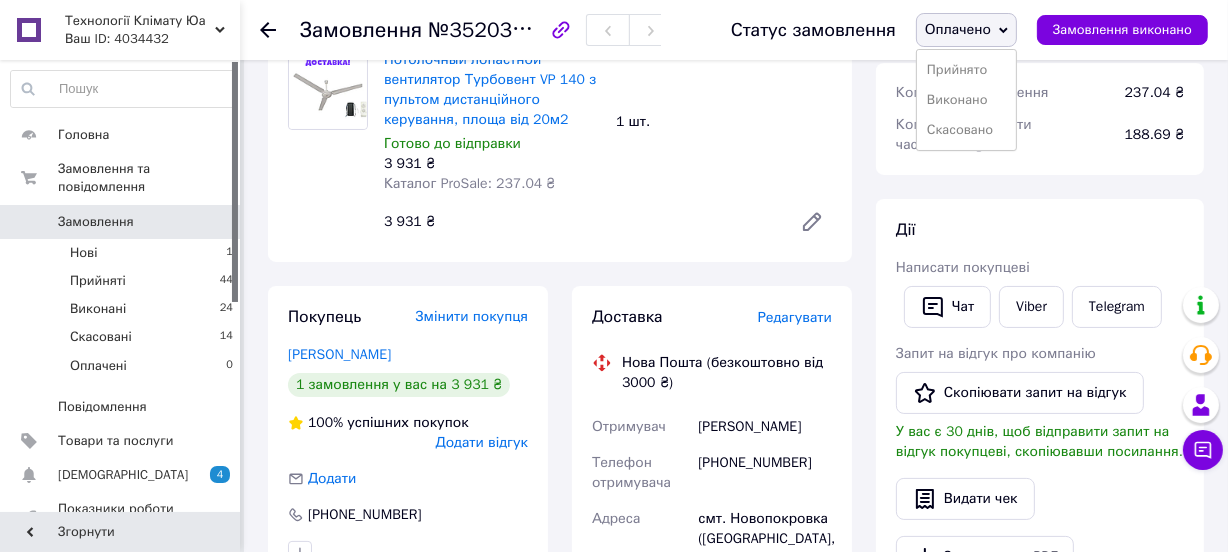 click on "Прийнято" at bounding box center [966, 70] 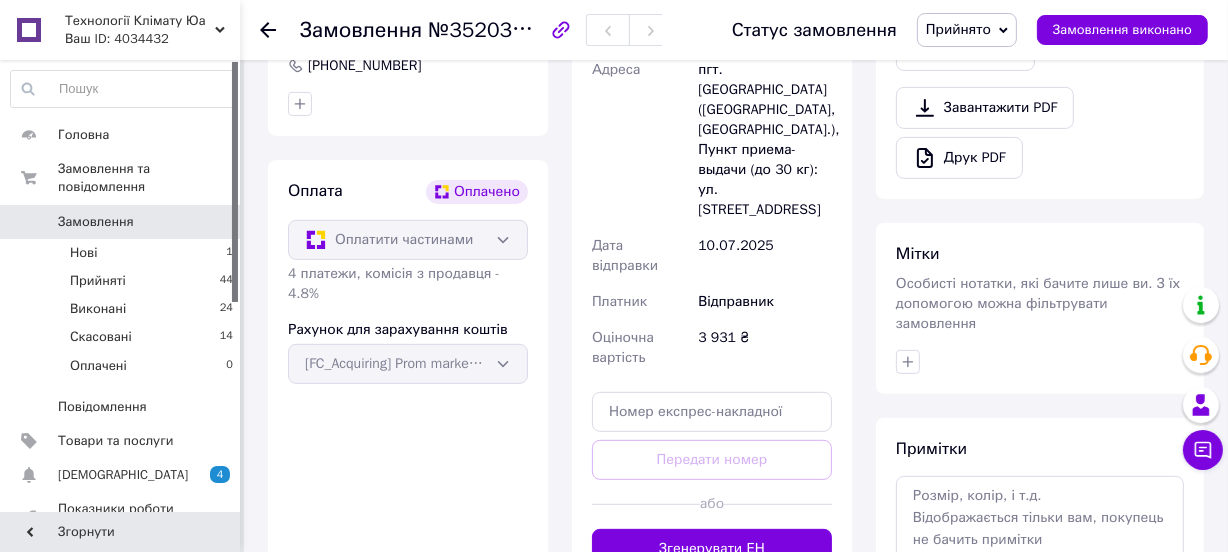 scroll, scrollTop: 454, scrollLeft: 0, axis: vertical 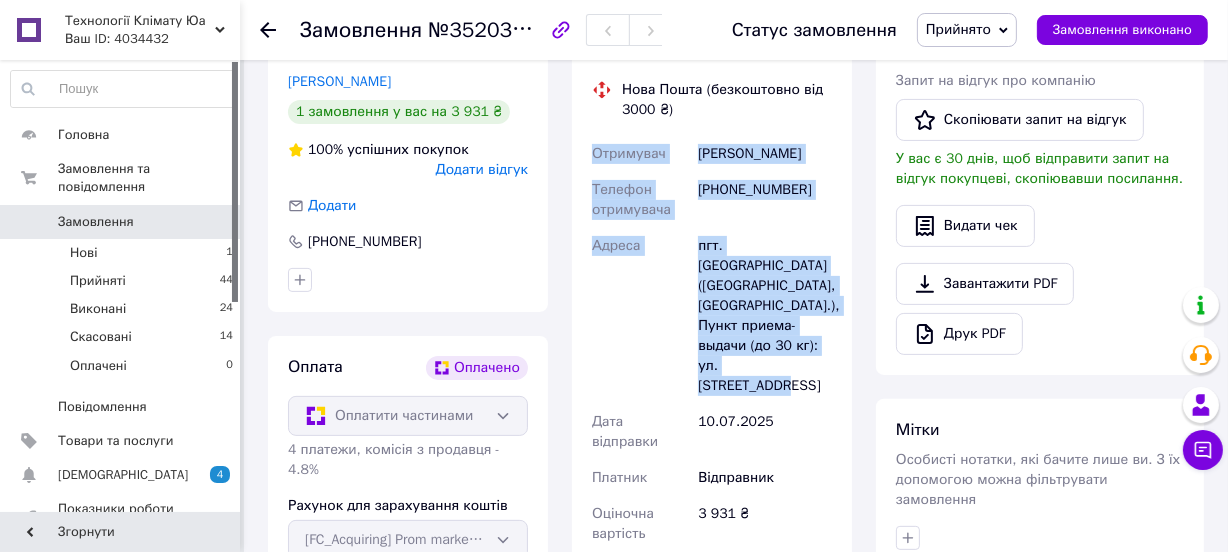 drag, startPoint x: 622, startPoint y: 153, endPoint x: 830, endPoint y: 339, distance: 279.03406 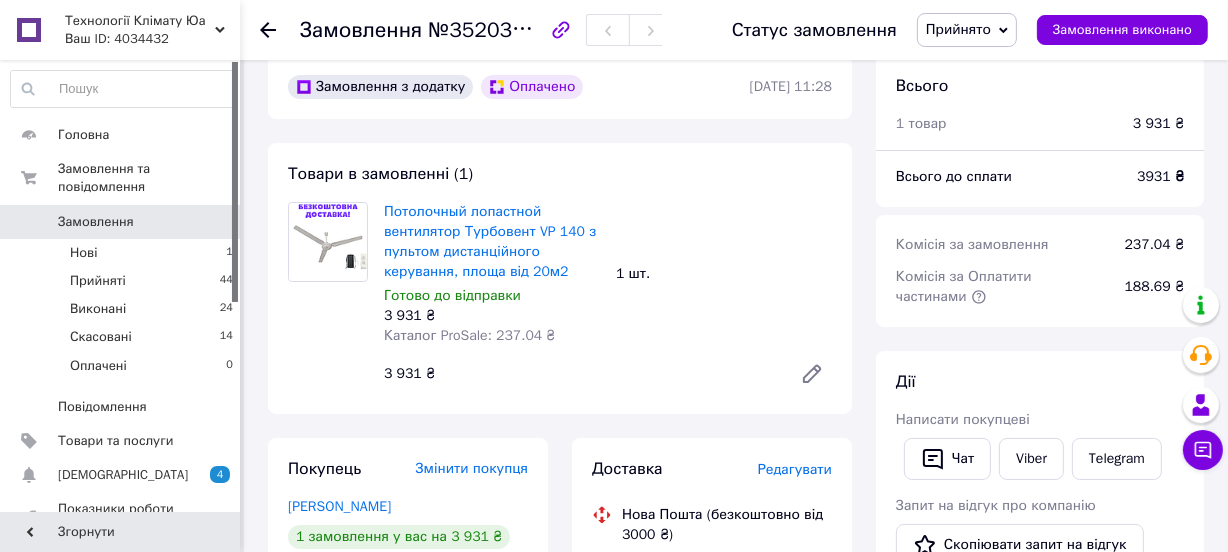 scroll, scrollTop: 0, scrollLeft: 0, axis: both 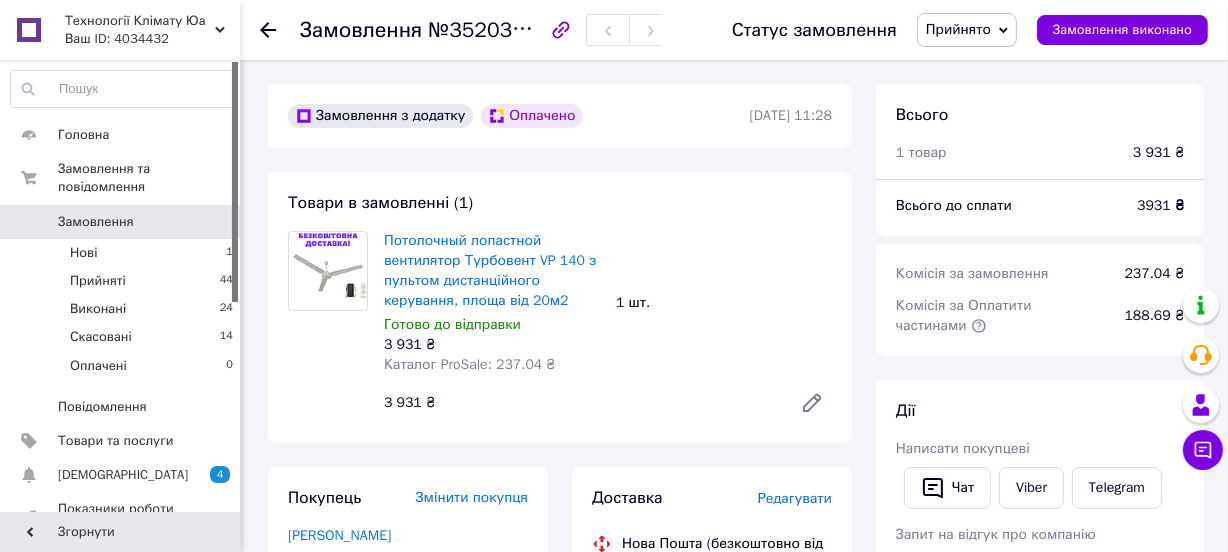 click 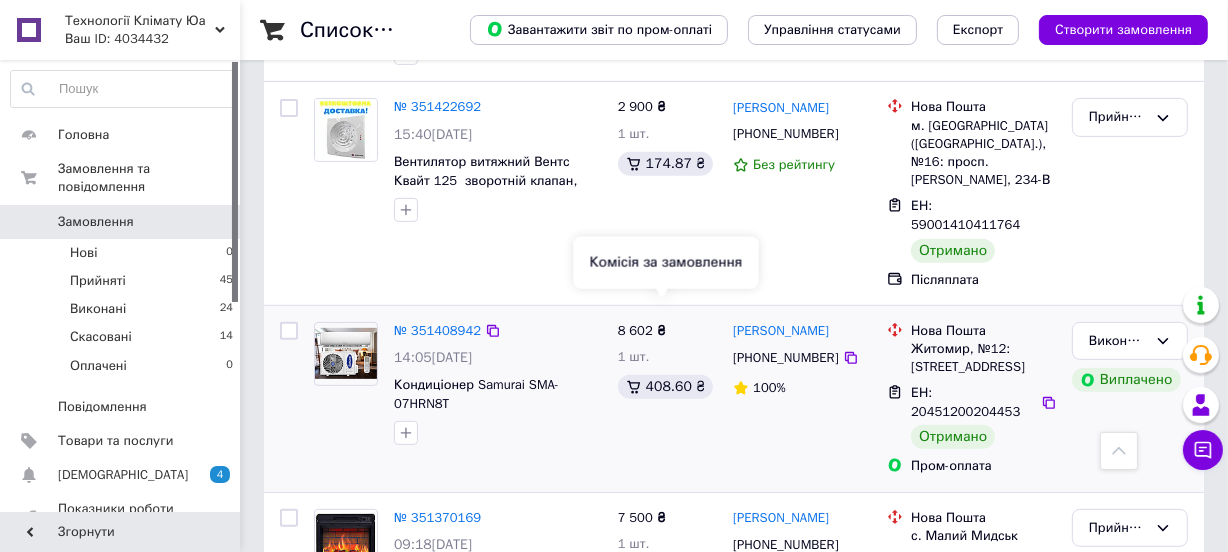 scroll, scrollTop: 727, scrollLeft: 0, axis: vertical 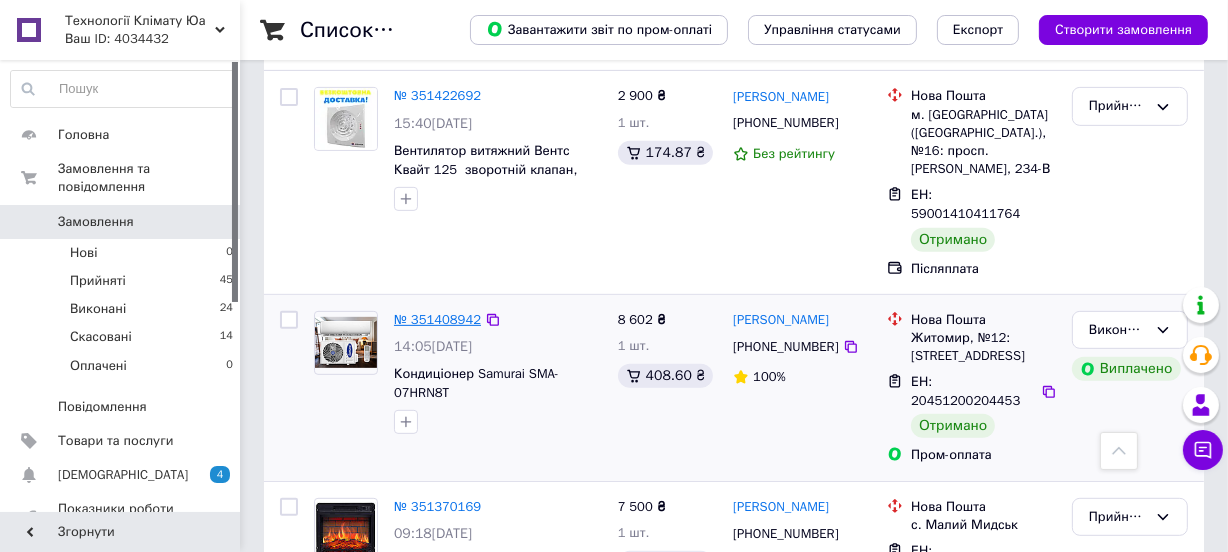 click on "№ 351408942" at bounding box center (437, 319) 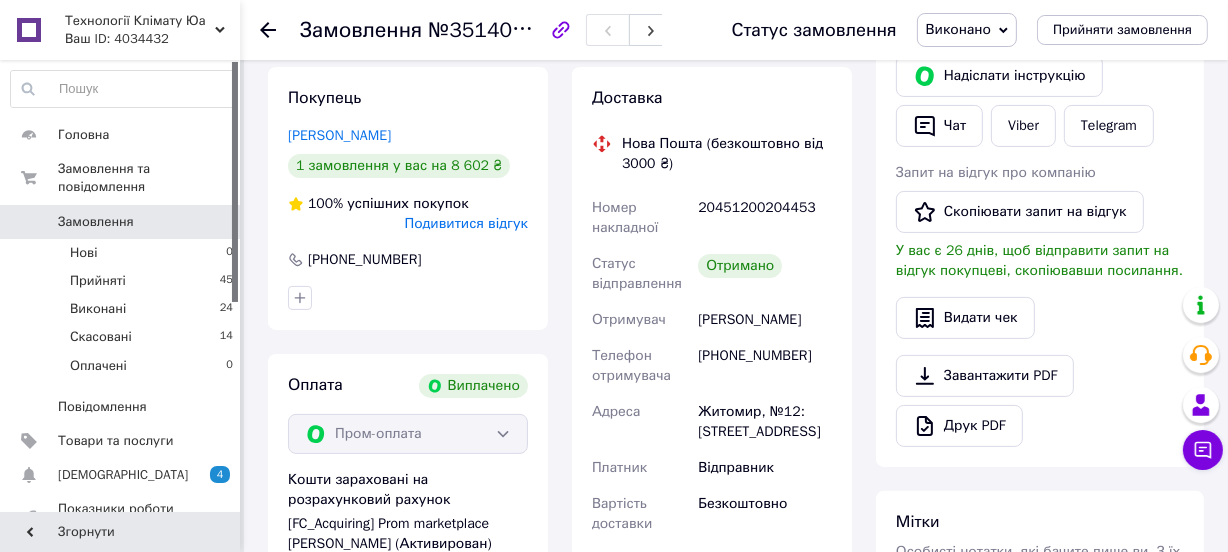 scroll, scrollTop: 272, scrollLeft: 0, axis: vertical 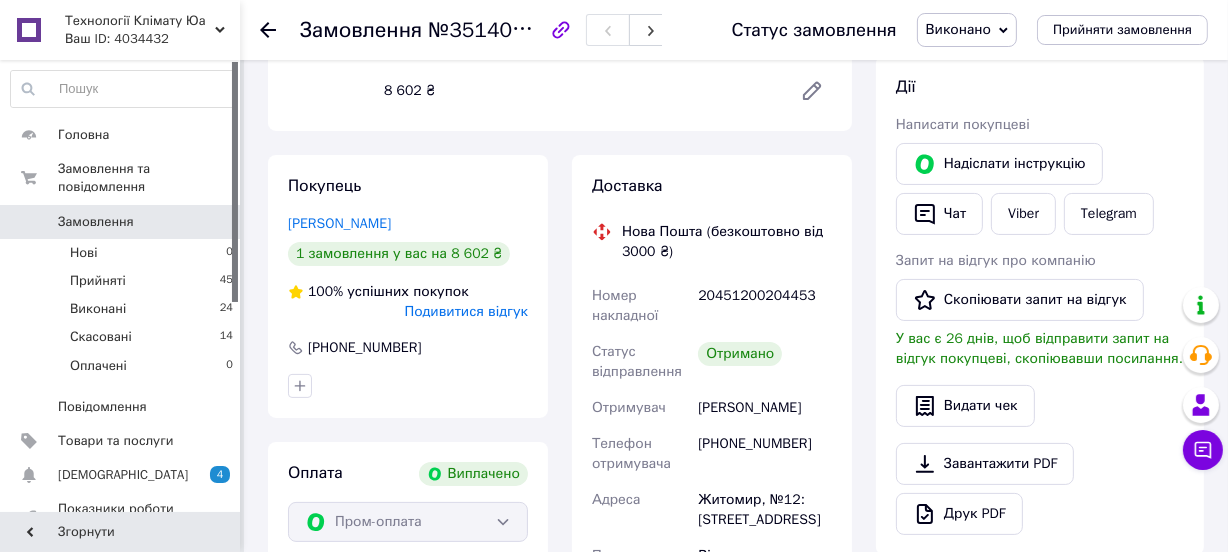click 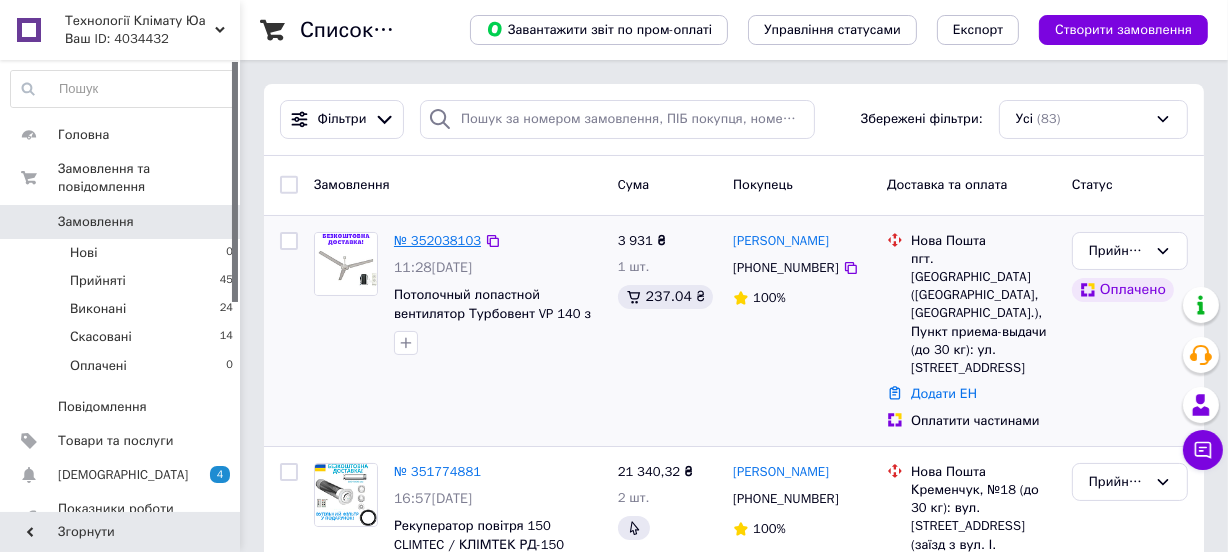 click on "№ 352038103" at bounding box center [437, 240] 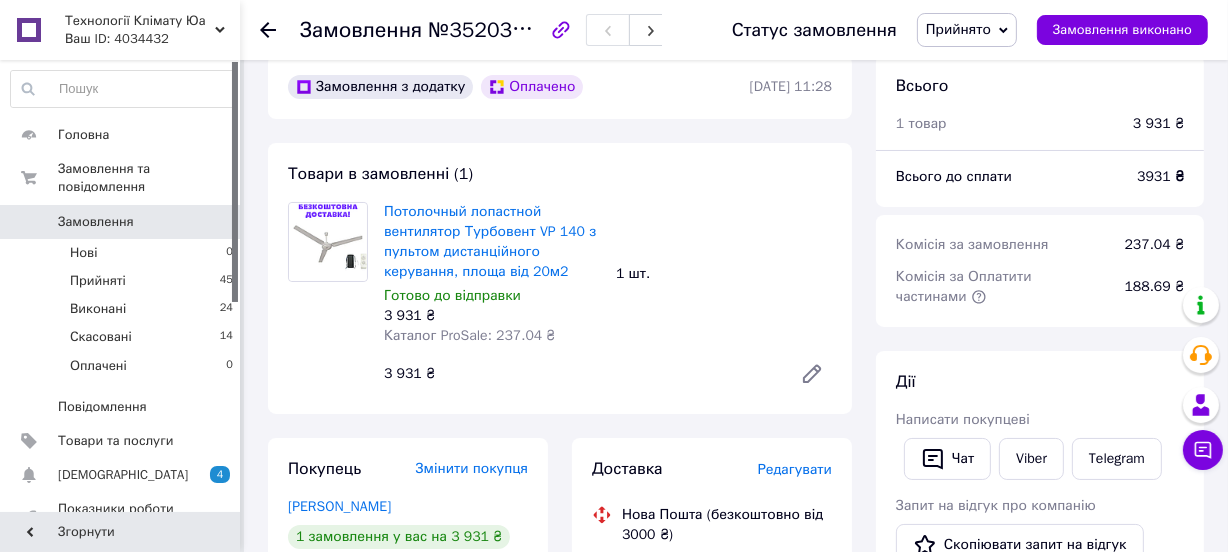 scroll, scrollTop: 0, scrollLeft: 0, axis: both 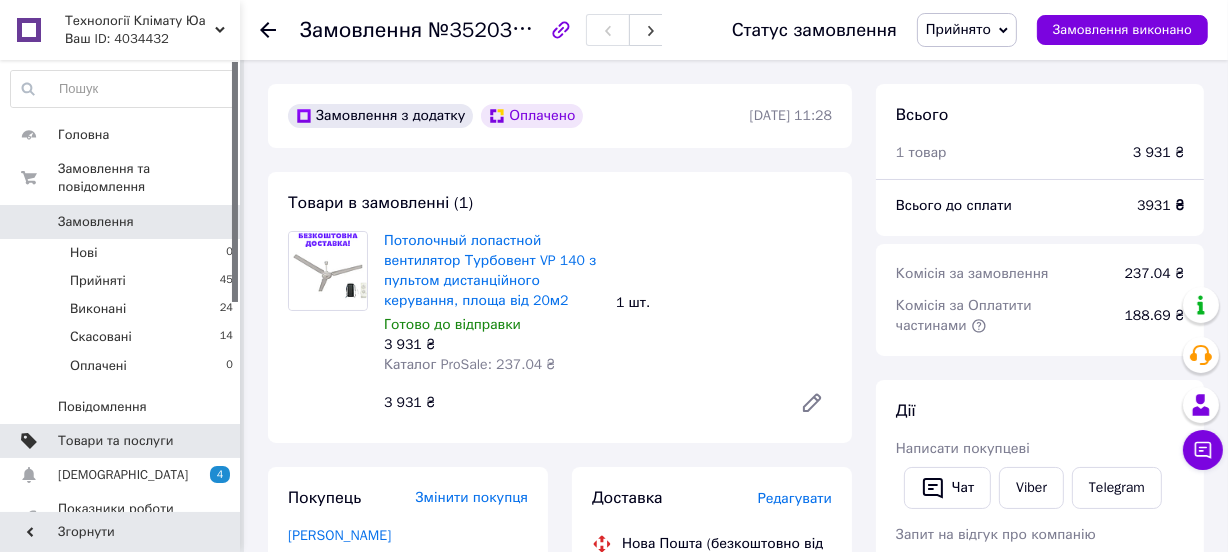click on "Товари та послуги" at bounding box center [115, 441] 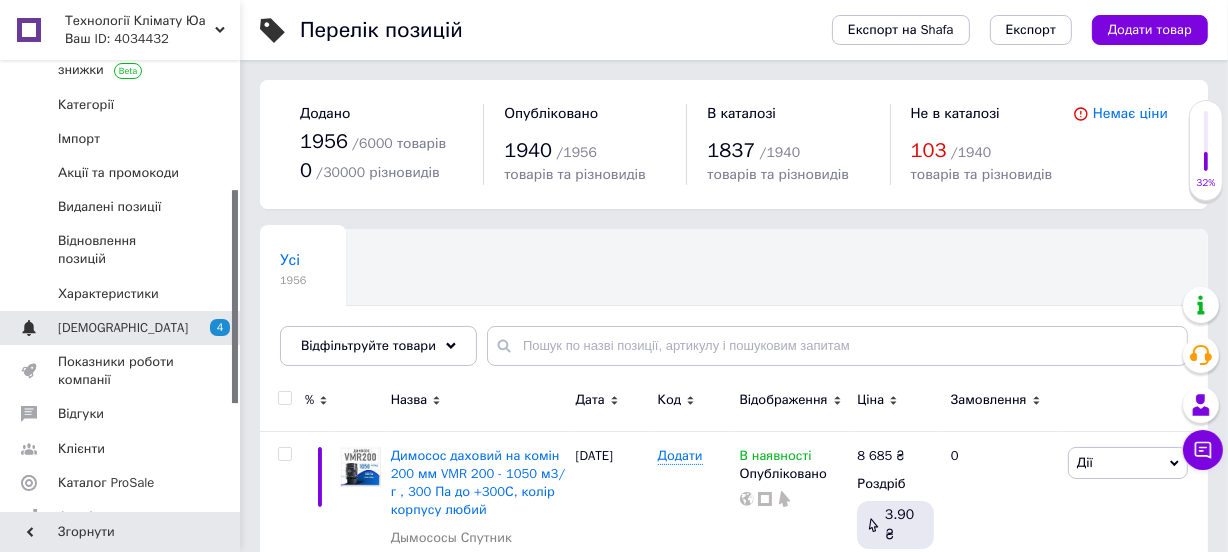 click on "[DEMOGRAPHIC_DATA]" at bounding box center (123, 328) 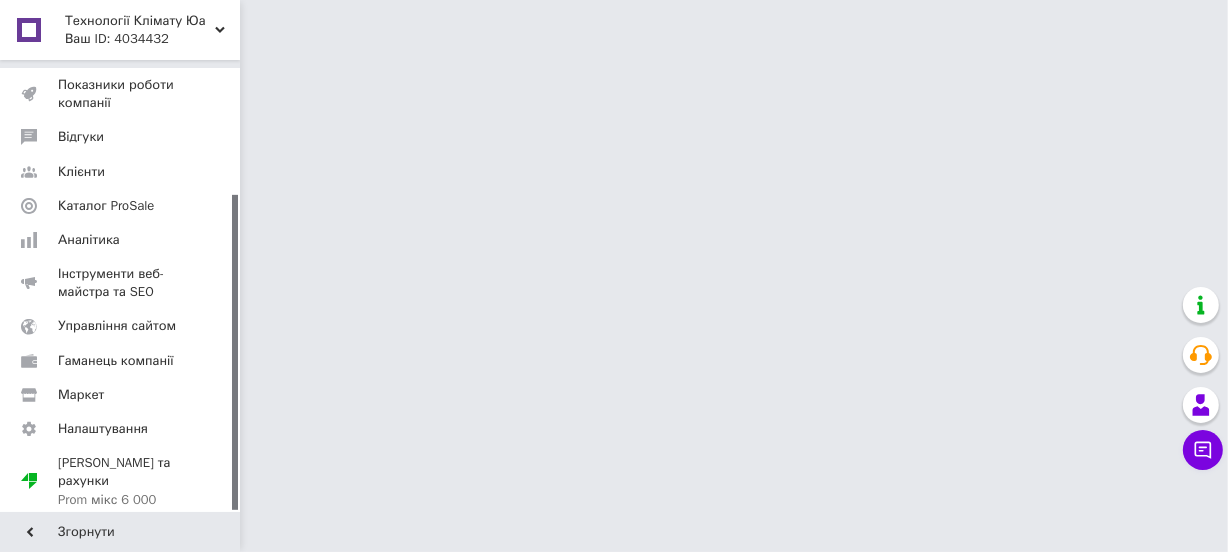 scroll, scrollTop: 191, scrollLeft: 0, axis: vertical 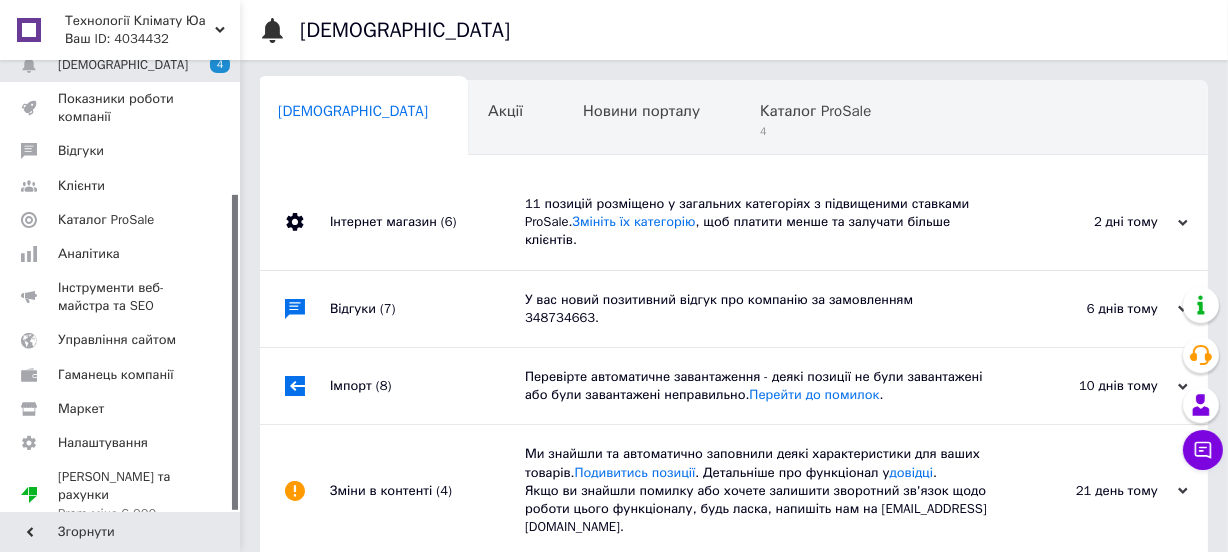 click on "Відгуки   (7)" at bounding box center (427, 309) 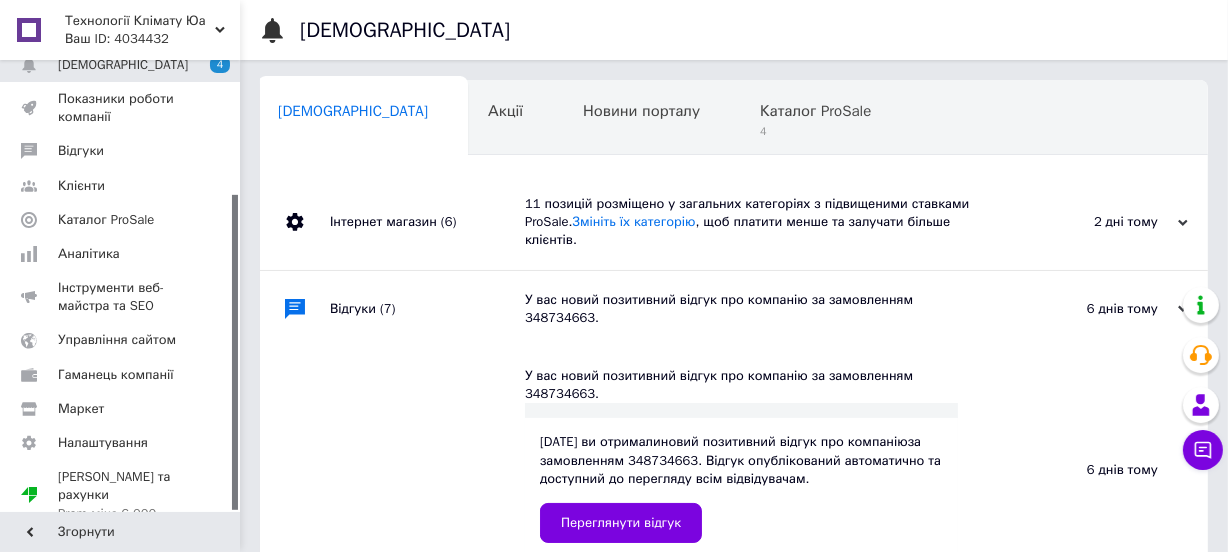 click on "Інтернет магазин   (6)" at bounding box center (427, 222) 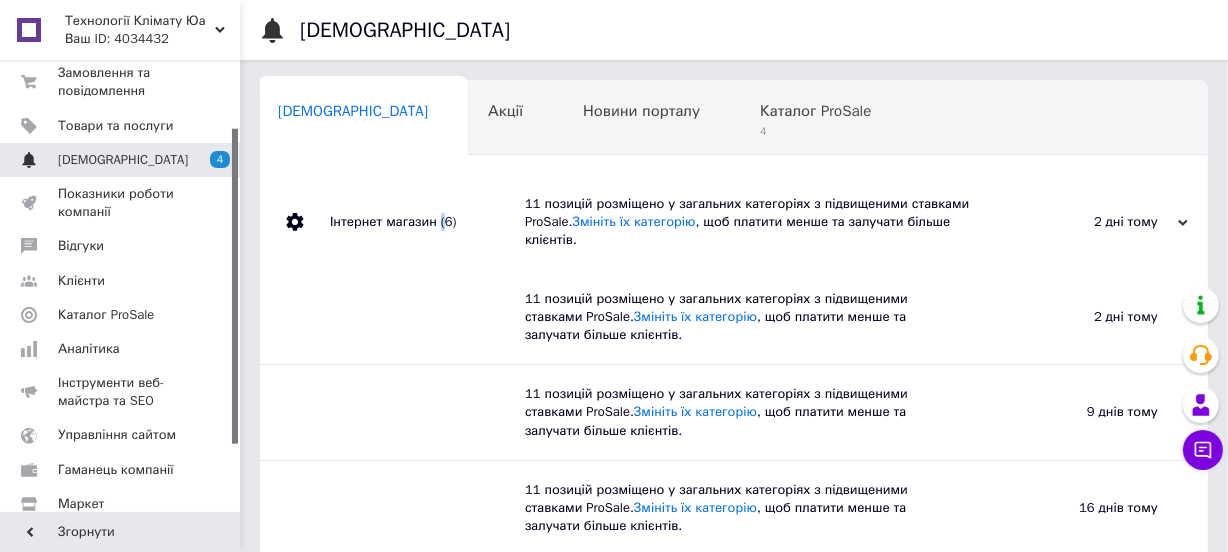 scroll, scrollTop: 0, scrollLeft: 0, axis: both 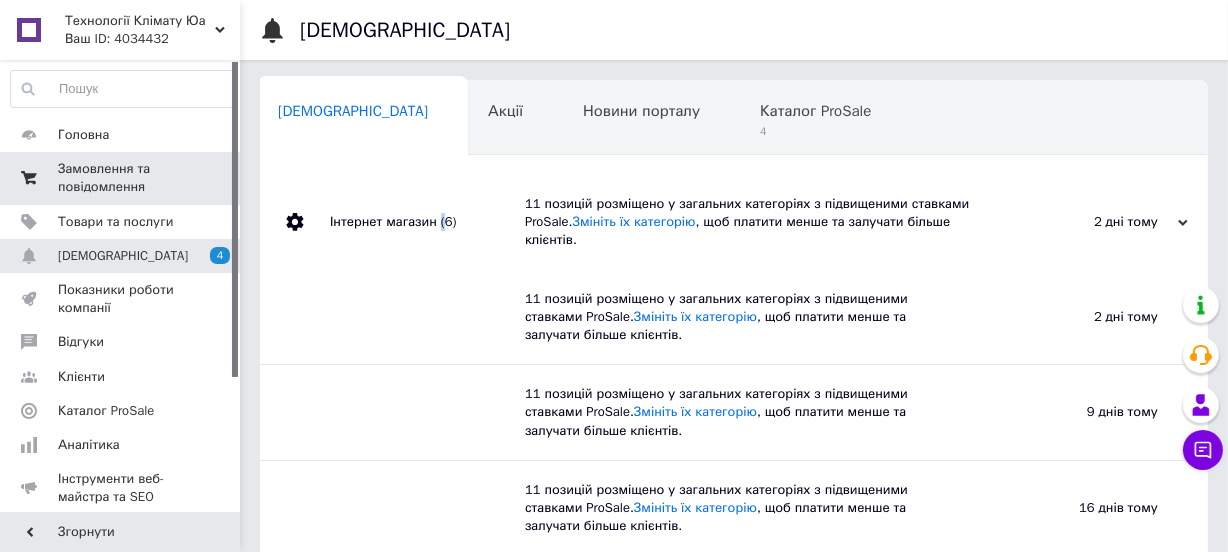 click on "Замовлення та повідомлення" at bounding box center (121, 178) 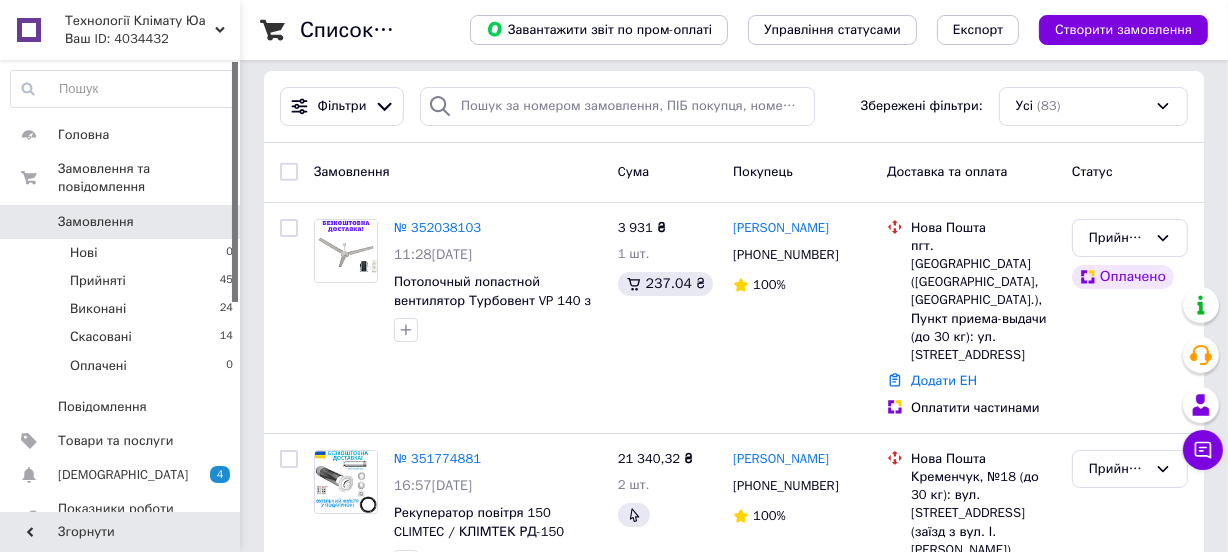 scroll, scrollTop: 0, scrollLeft: 0, axis: both 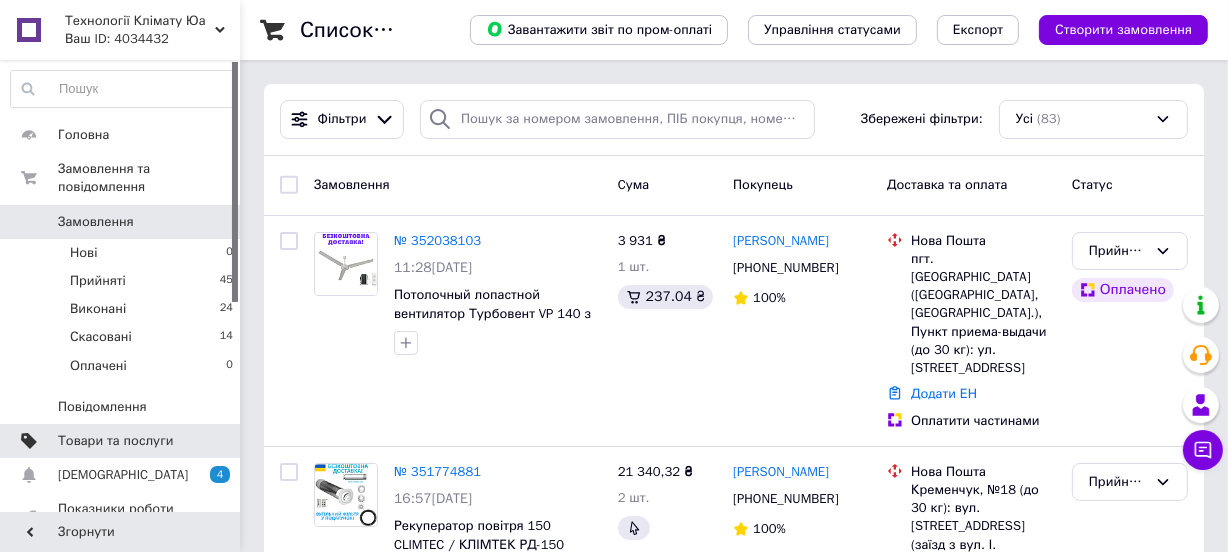 click on "Товари та послуги" at bounding box center (115, 441) 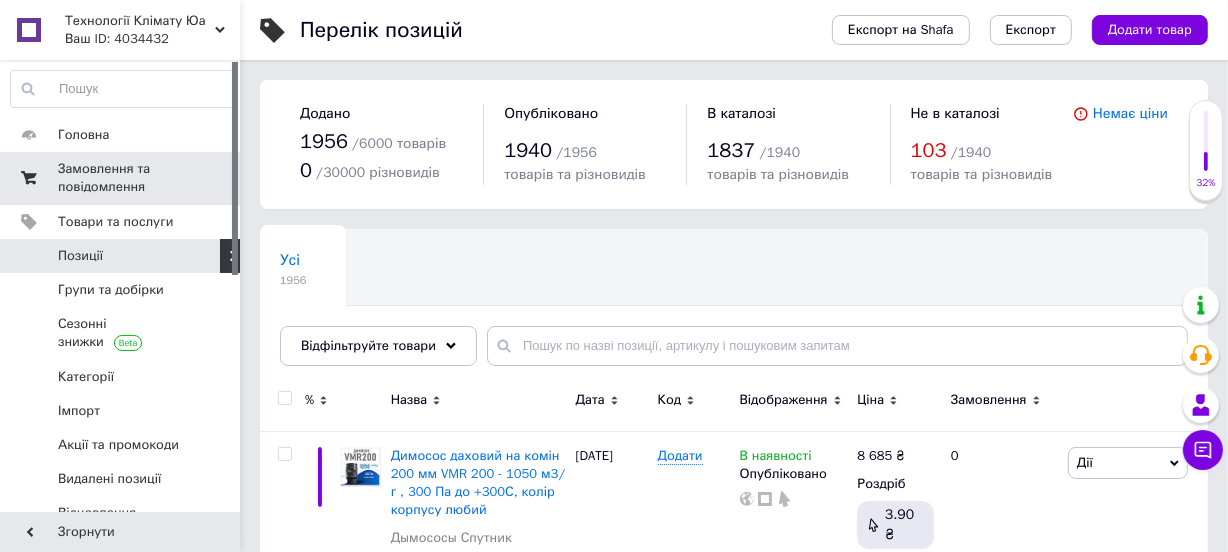 click on "Замовлення та повідомлення" at bounding box center [121, 178] 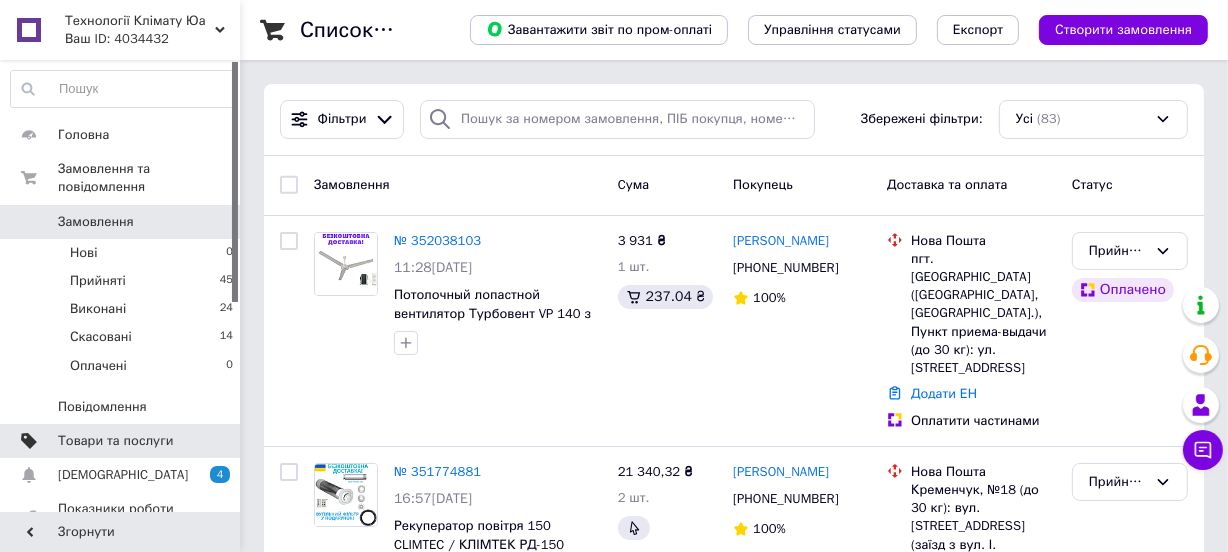 click on "Товари та послуги" at bounding box center (121, 441) 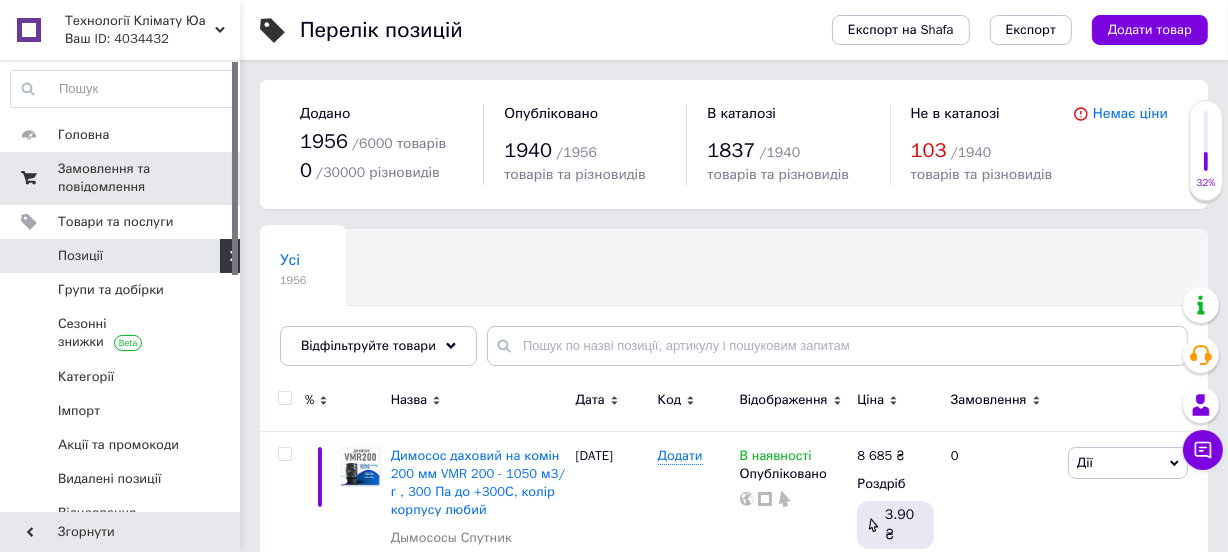click on "Замовлення та повідомлення" at bounding box center [121, 178] 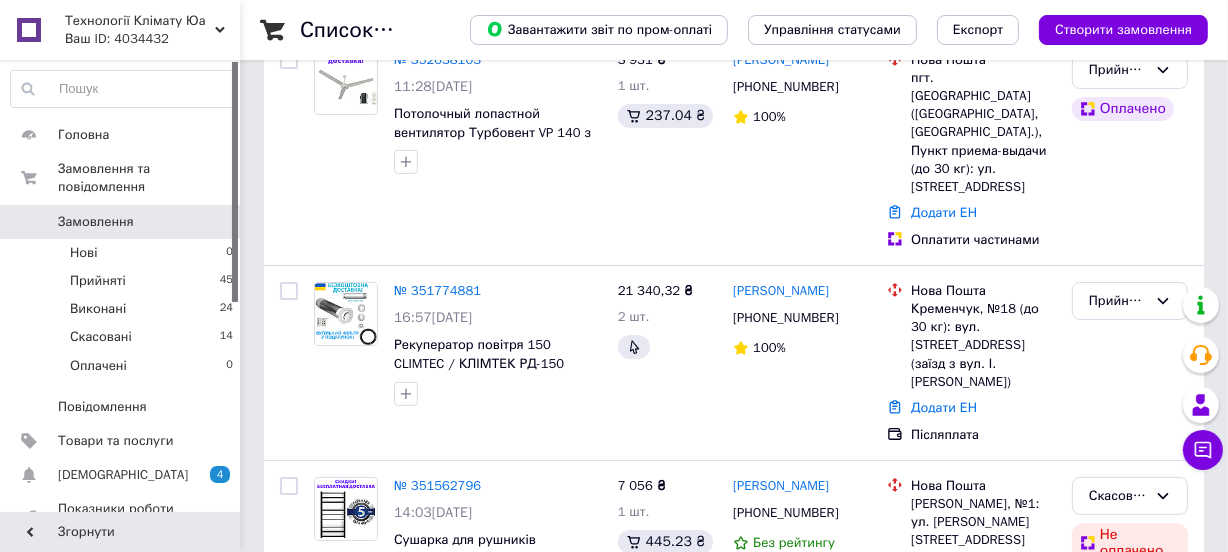 scroll, scrollTop: 0, scrollLeft: 0, axis: both 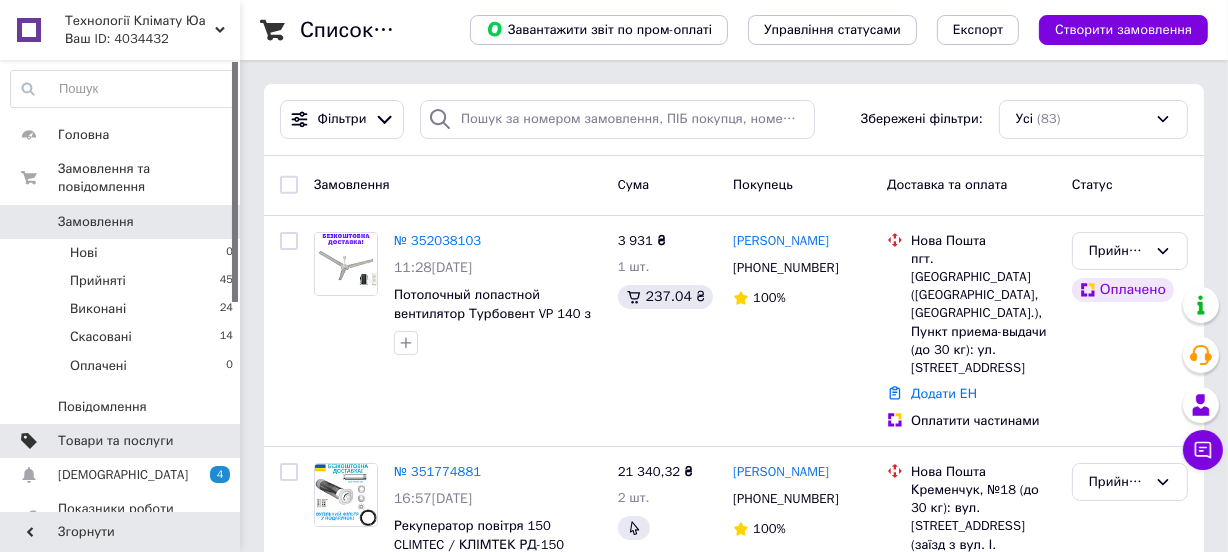 click on "Товари та послуги" at bounding box center [115, 441] 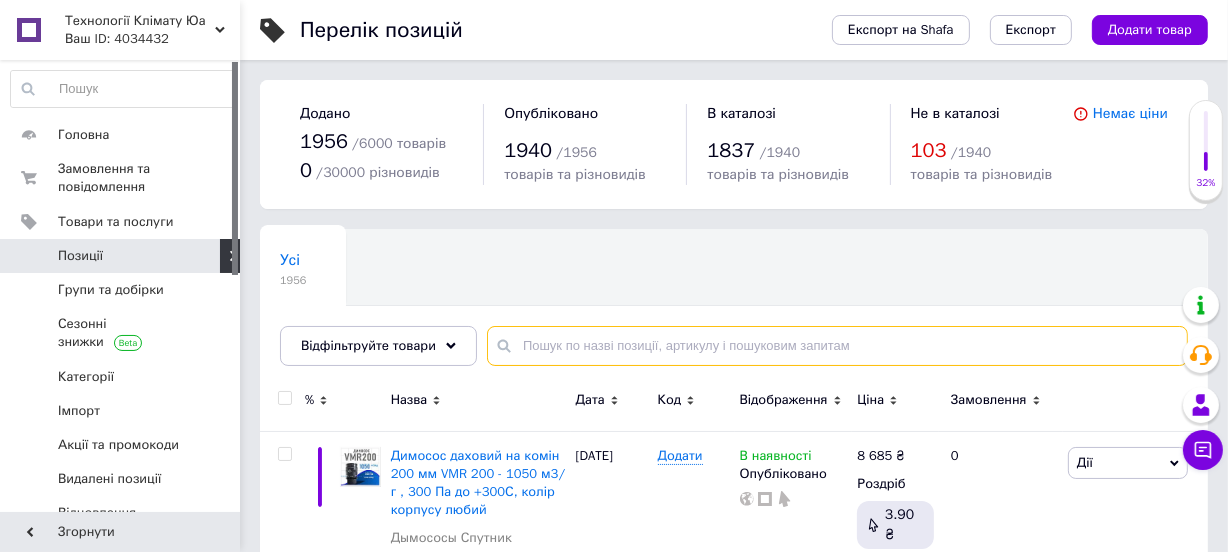 click at bounding box center [837, 346] 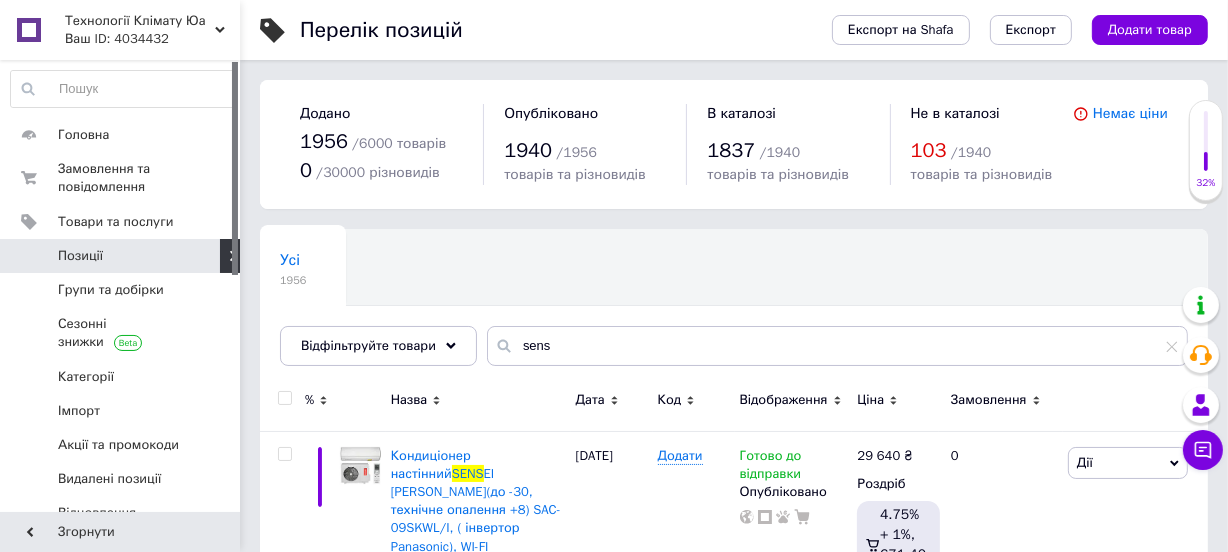 click on "Ціна" at bounding box center (895, 400) 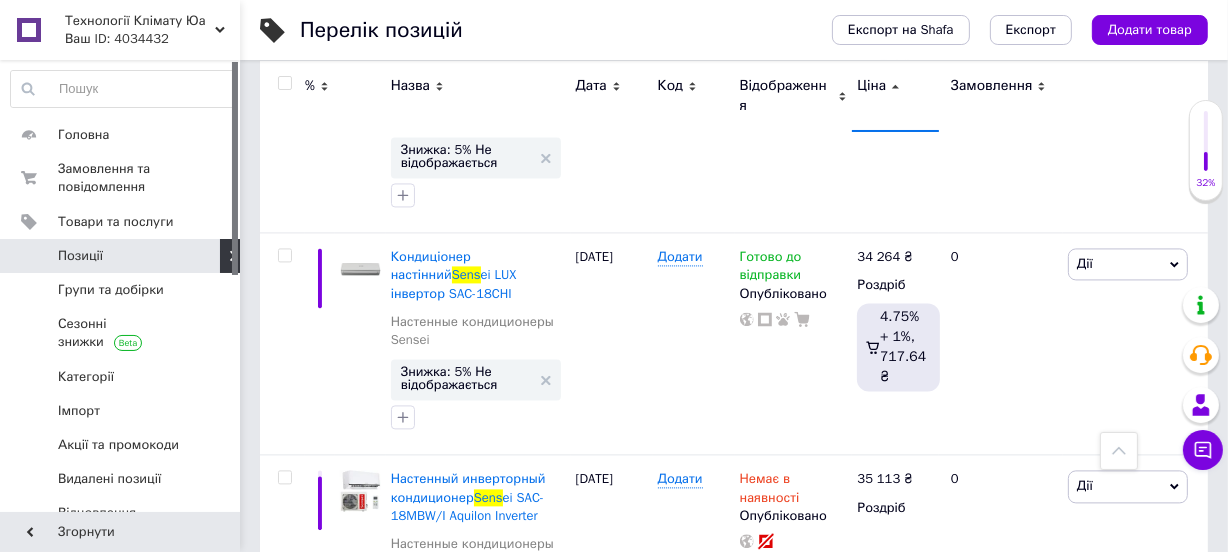 scroll, scrollTop: 4449, scrollLeft: 0, axis: vertical 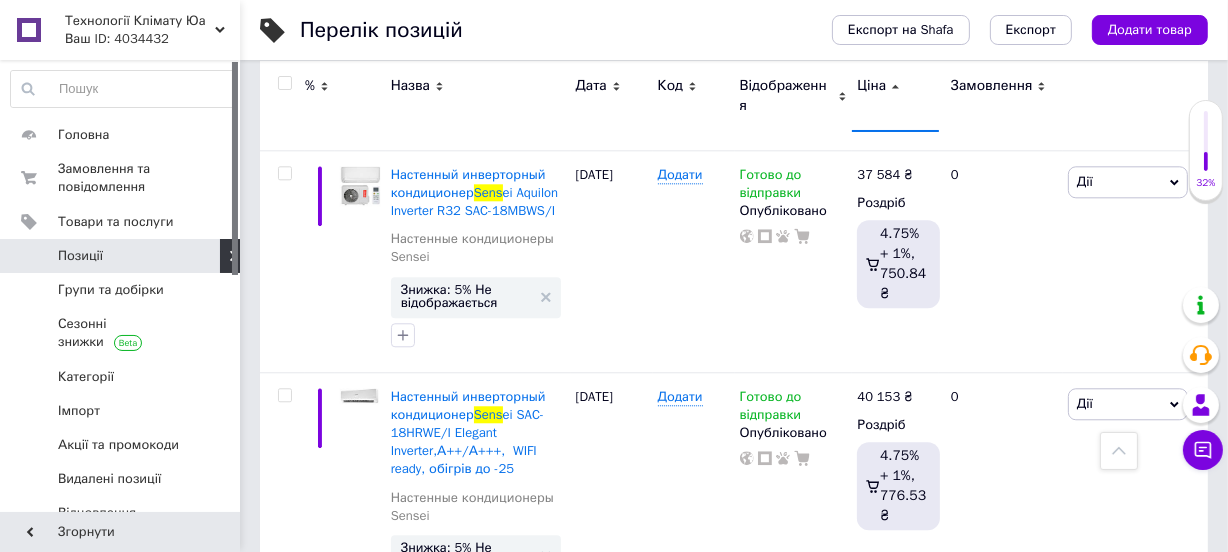 click on "2" at bounding box center [327, 671] 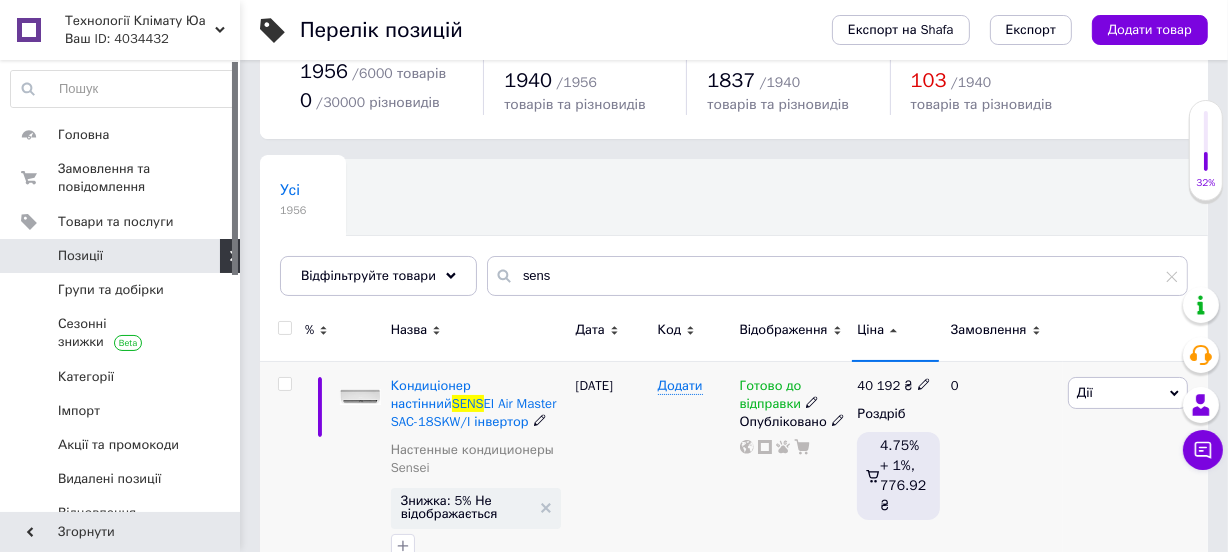 scroll, scrollTop: 59, scrollLeft: 0, axis: vertical 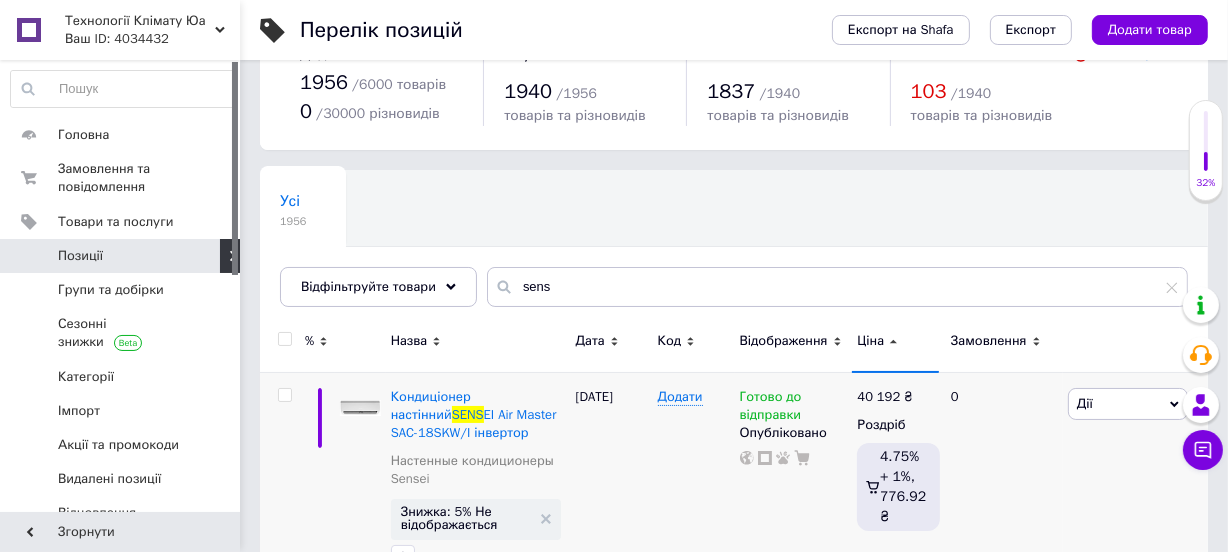 click 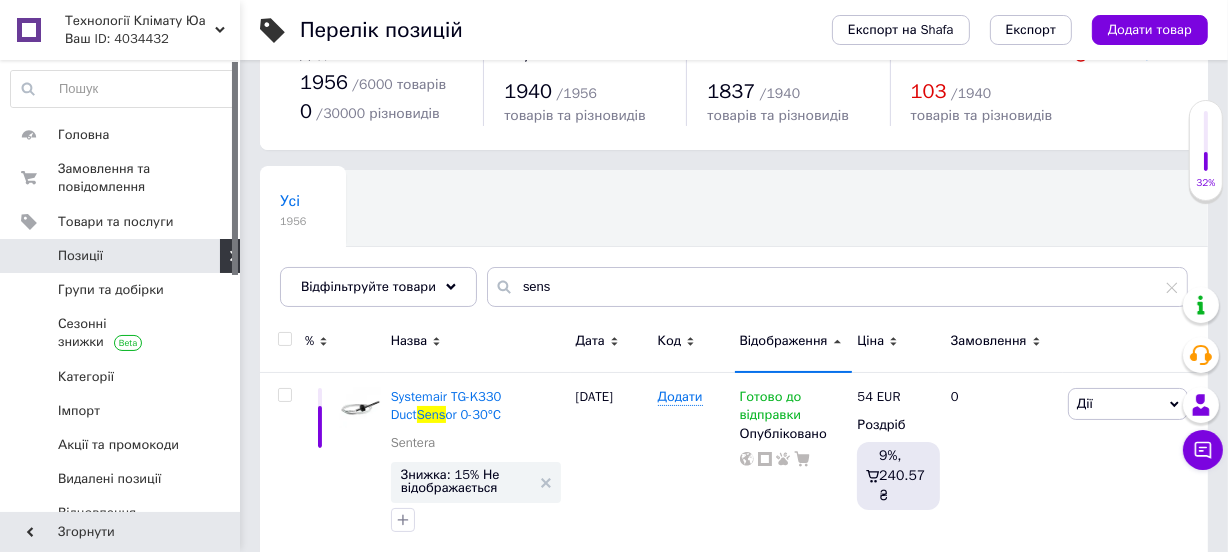 click 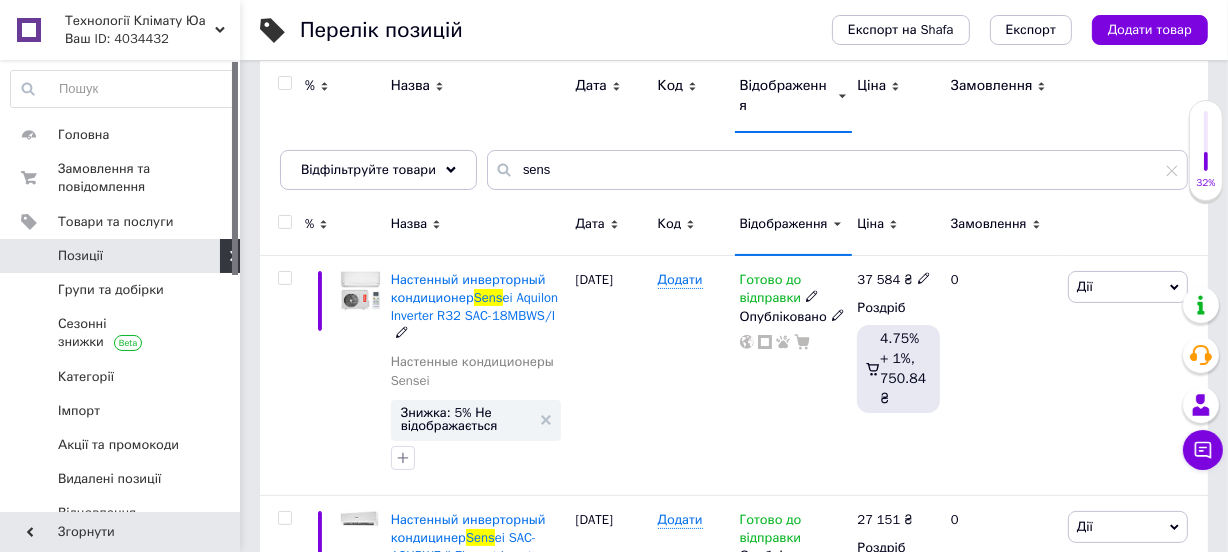 scroll, scrollTop: 59, scrollLeft: 0, axis: vertical 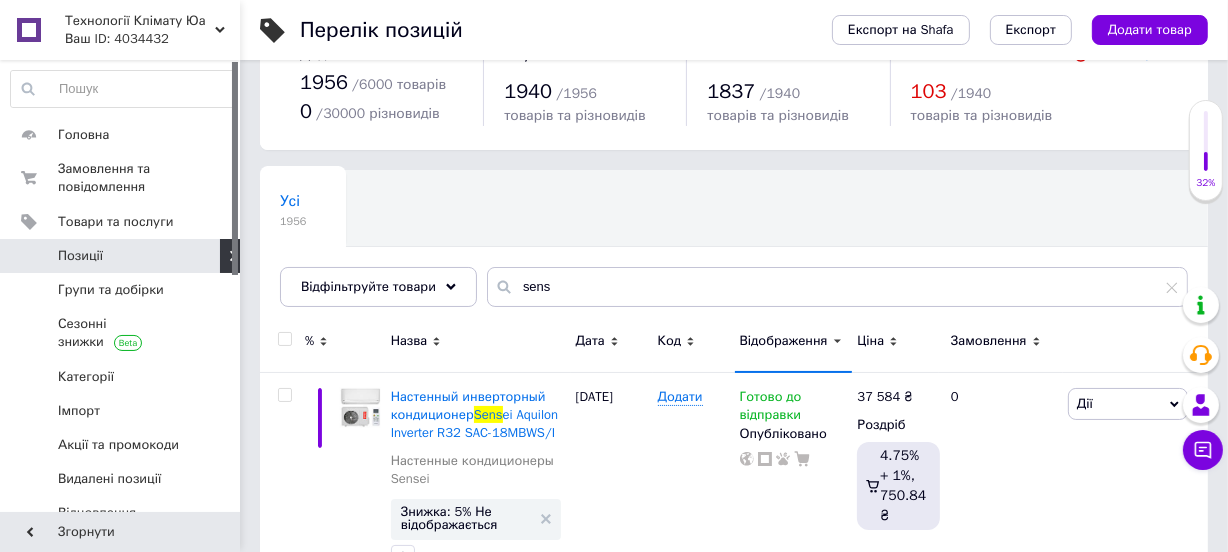 click 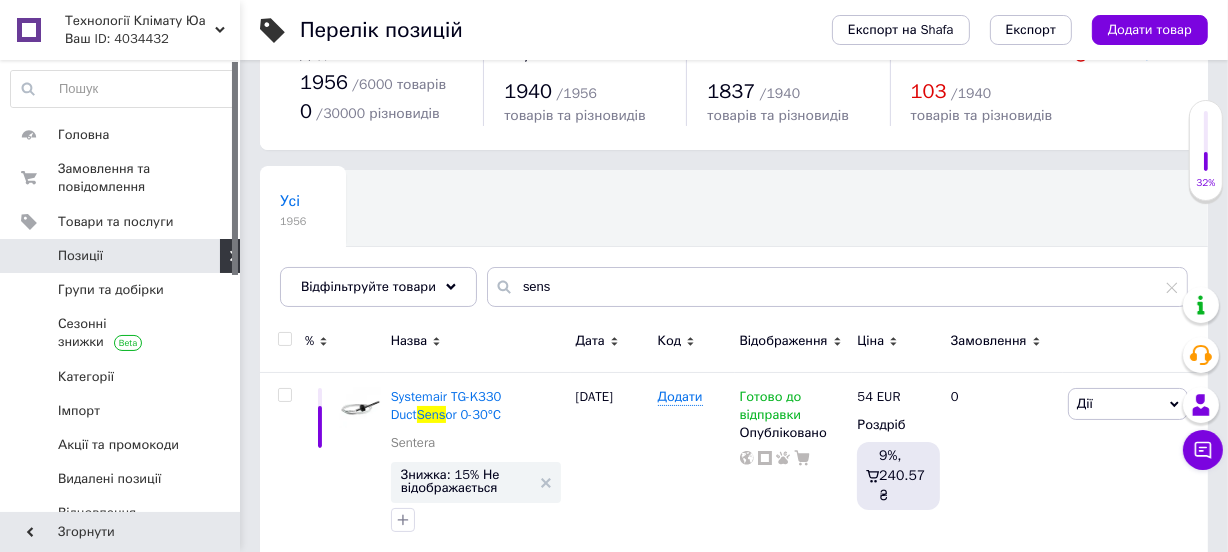 click 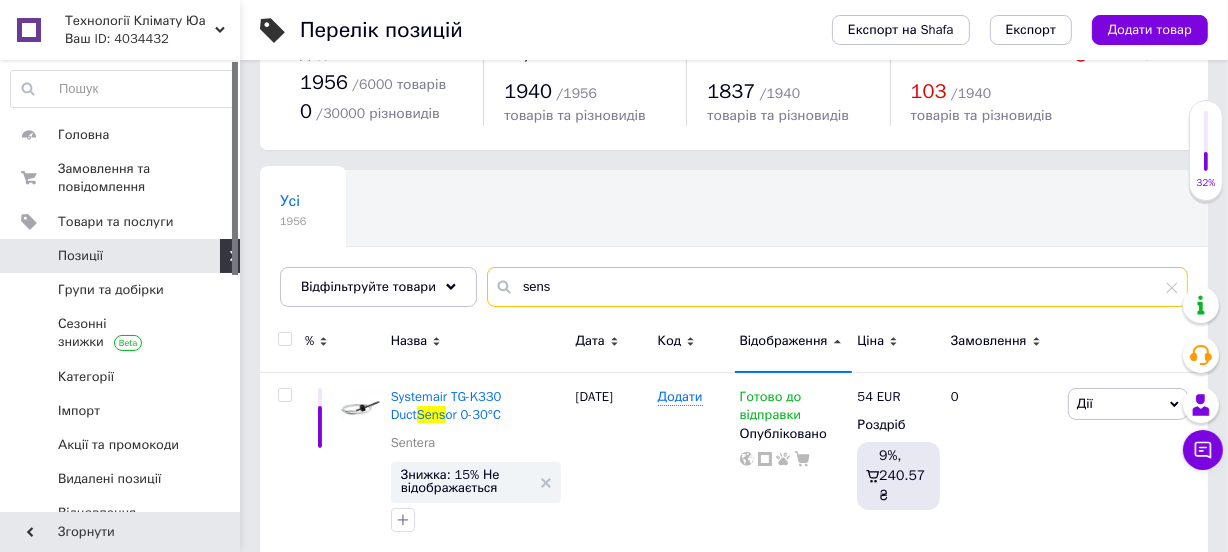 click on "sens" at bounding box center [837, 287] 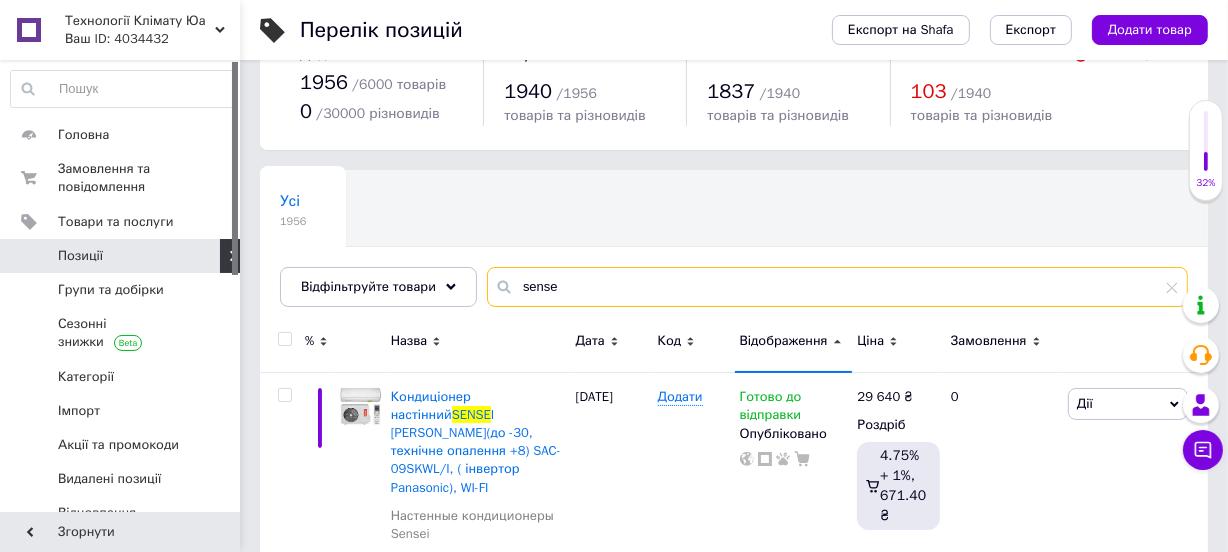 type on "sense" 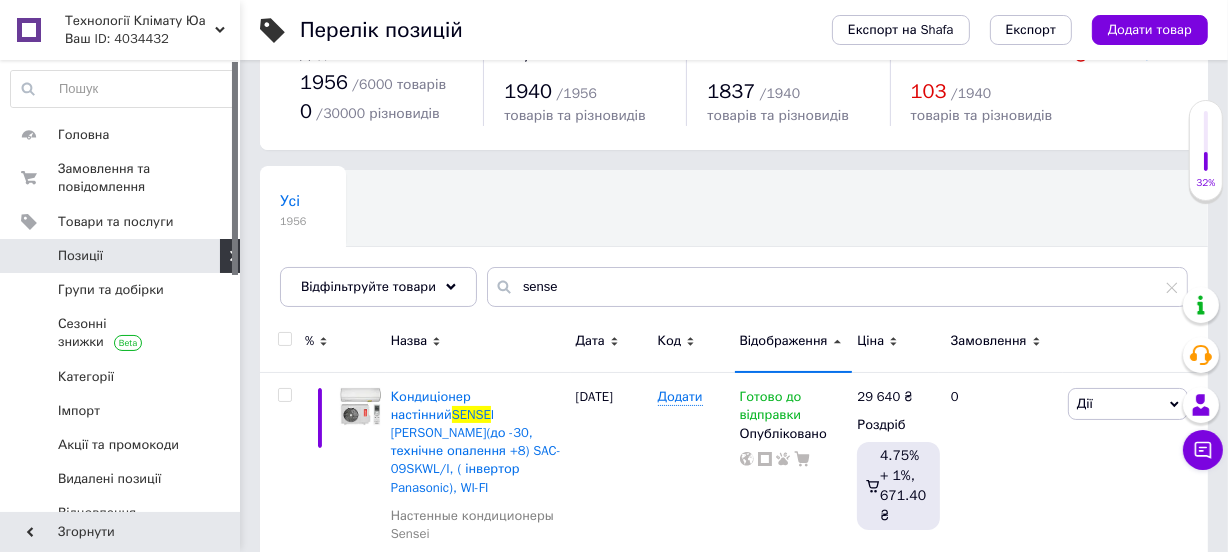 click 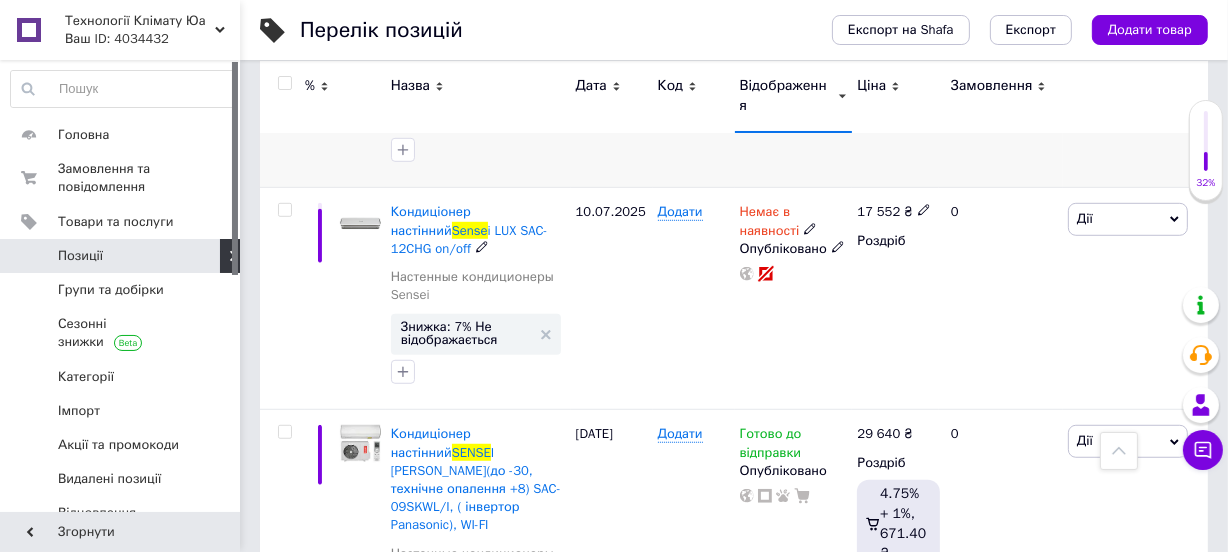 scroll, scrollTop: 1240, scrollLeft: 0, axis: vertical 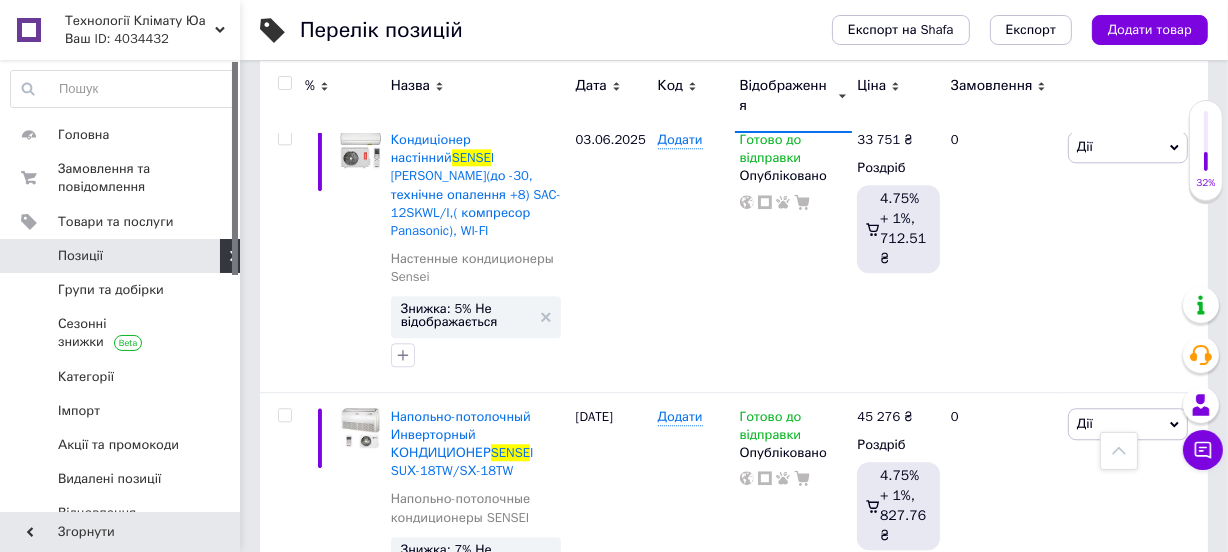 click on "2" at bounding box center [327, 673] 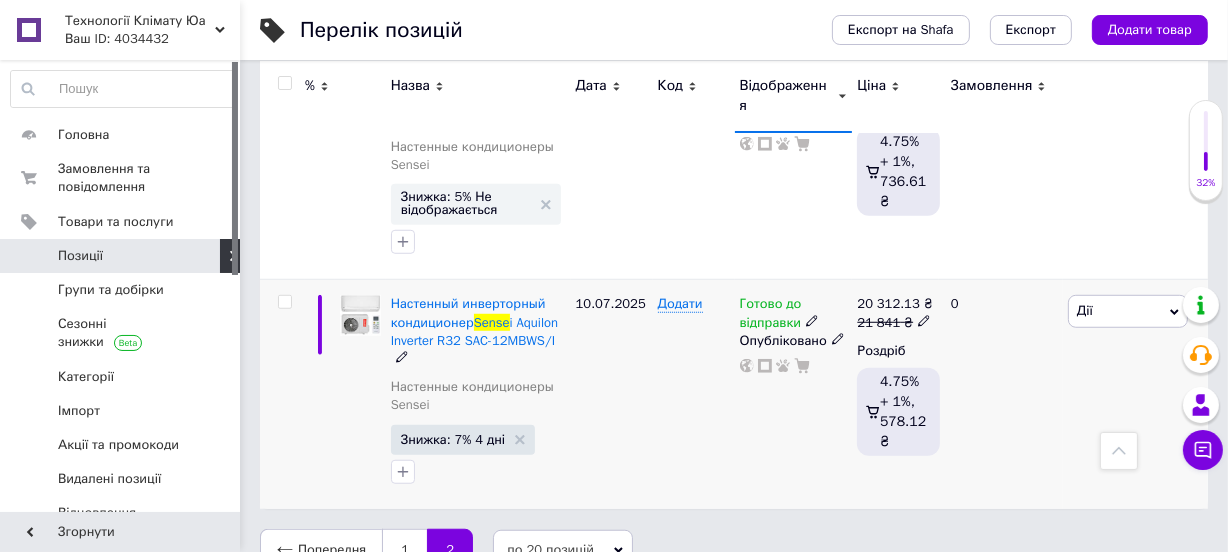 scroll, scrollTop: 1296, scrollLeft: 0, axis: vertical 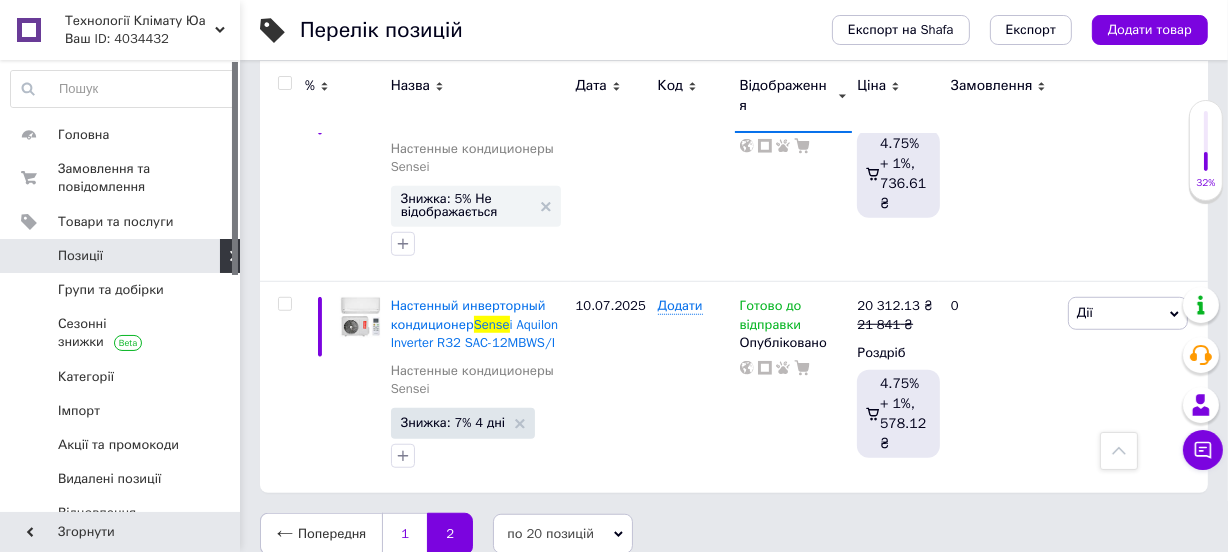 click on "1" at bounding box center (404, 534) 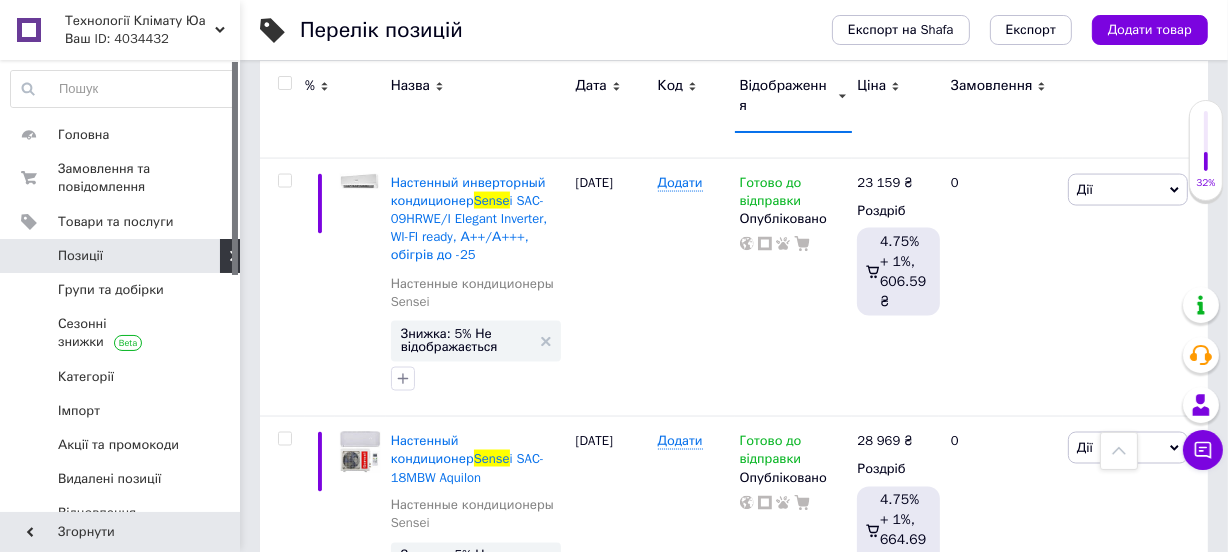scroll, scrollTop: 2878, scrollLeft: 0, axis: vertical 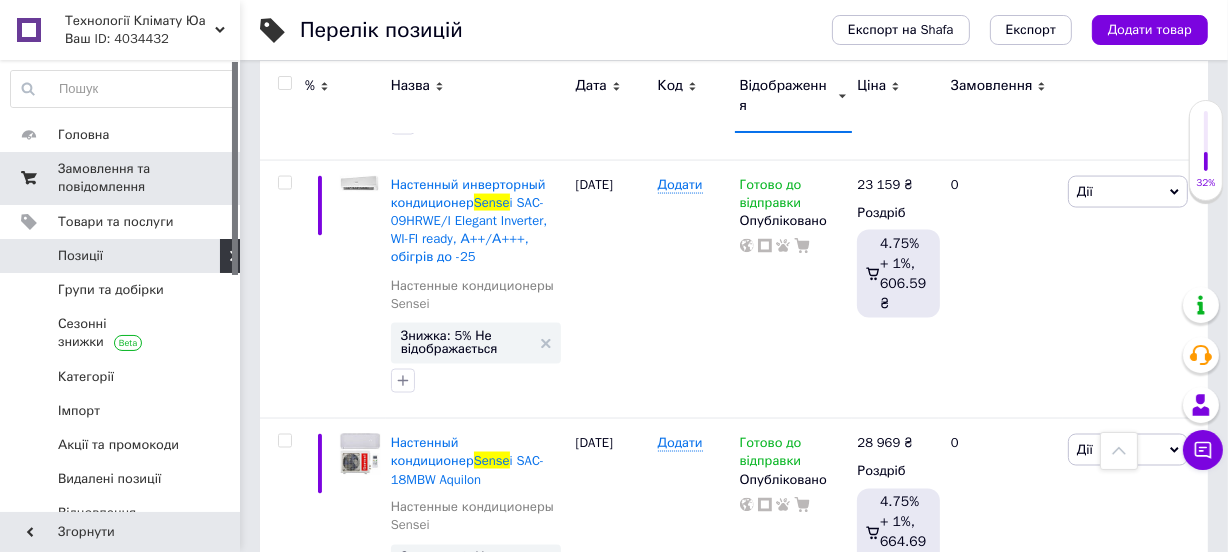 click on "Замовлення та повідомлення" at bounding box center [121, 178] 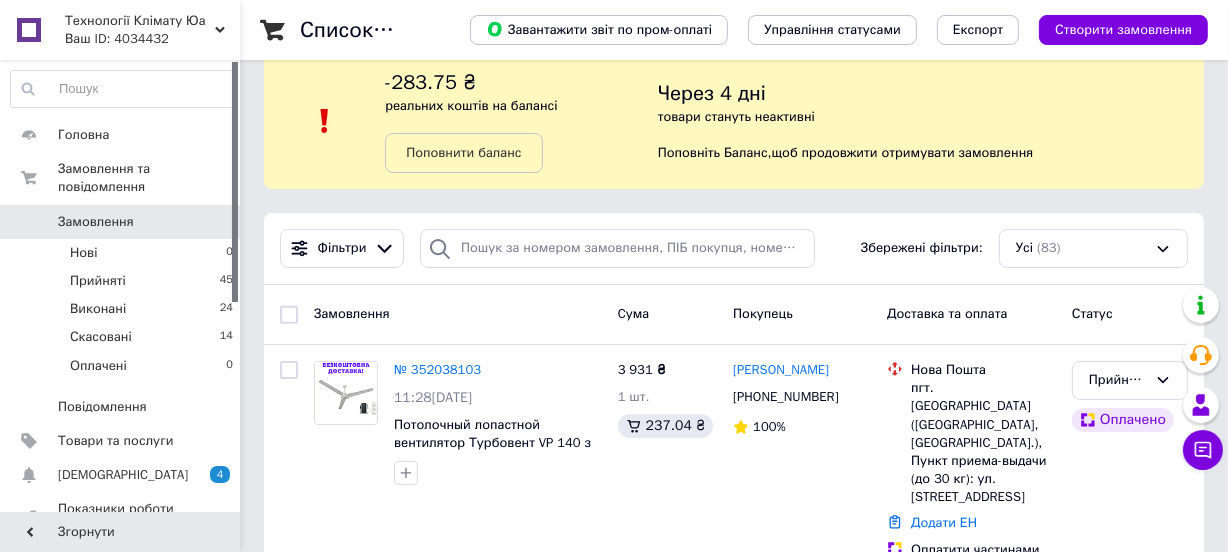 scroll, scrollTop: 0, scrollLeft: 0, axis: both 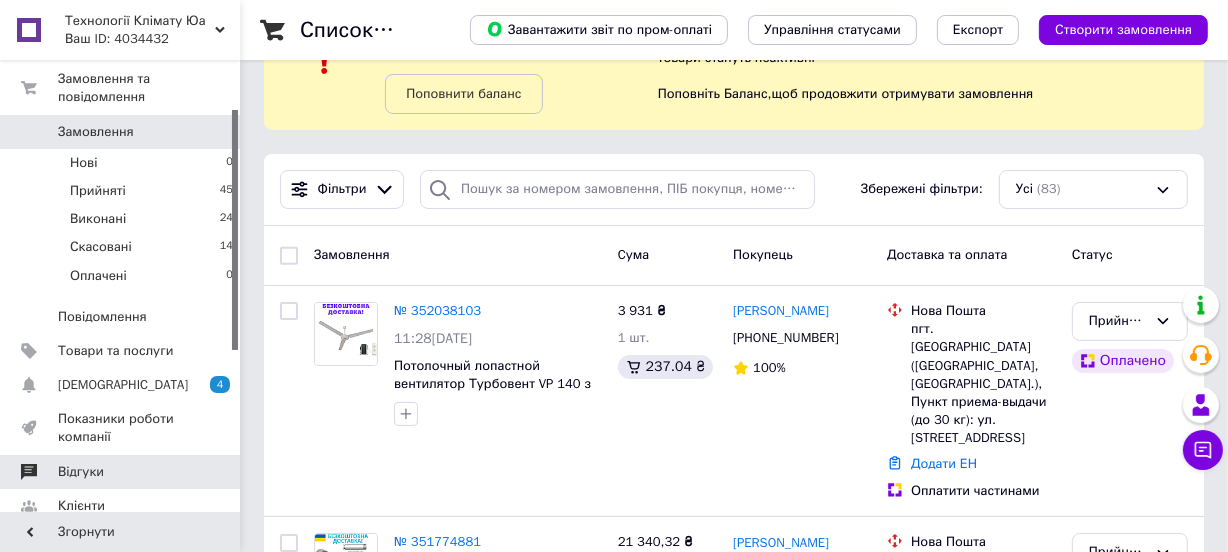 click on "Відгуки" at bounding box center [121, 472] 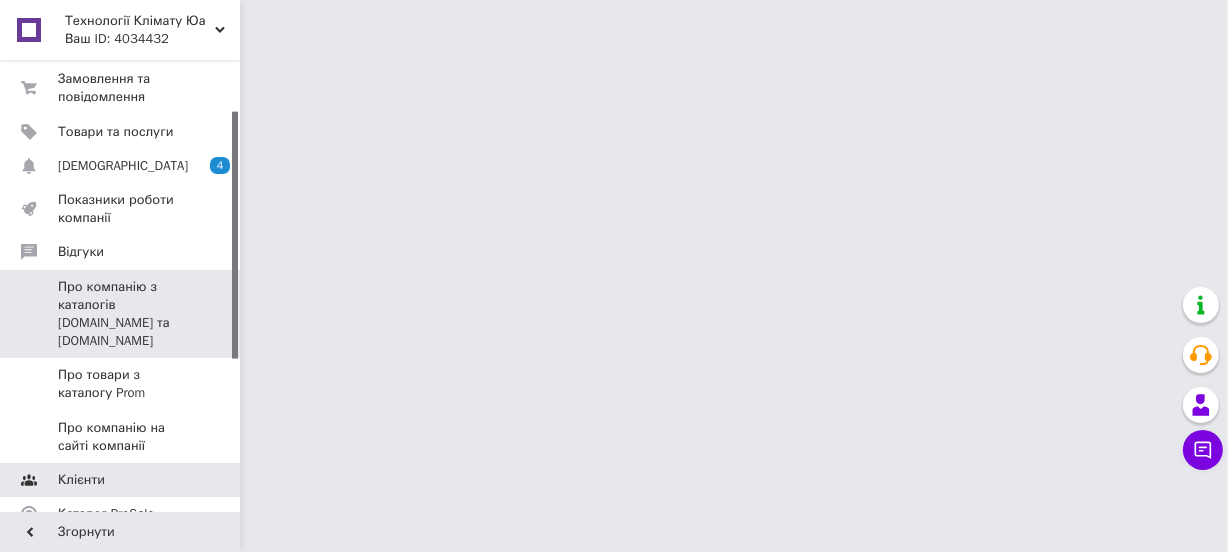 scroll, scrollTop: 0, scrollLeft: 0, axis: both 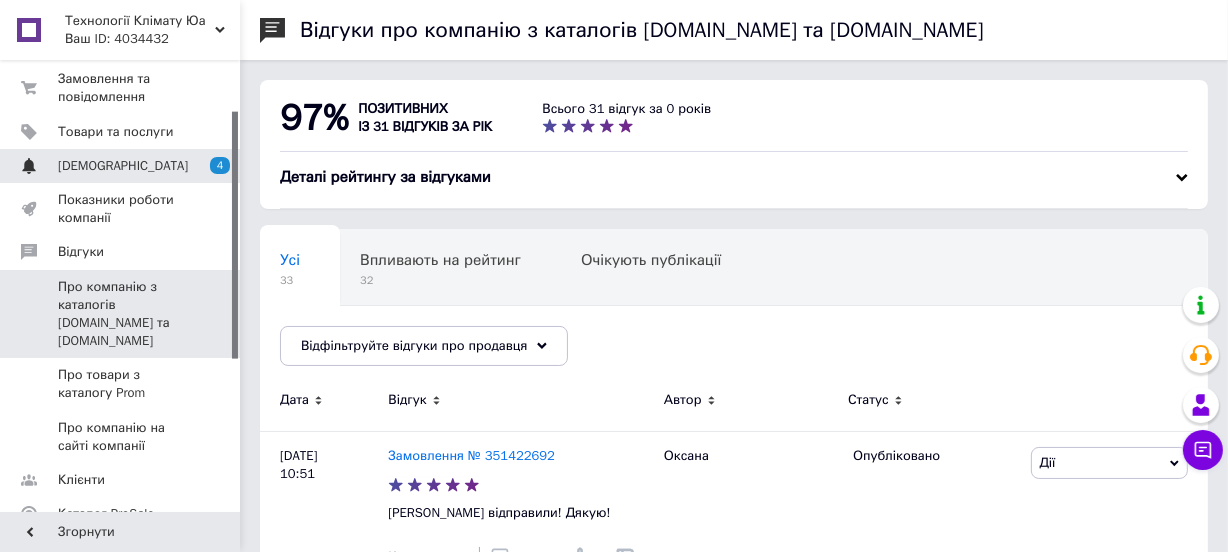 click on "[DEMOGRAPHIC_DATA]" at bounding box center [123, 166] 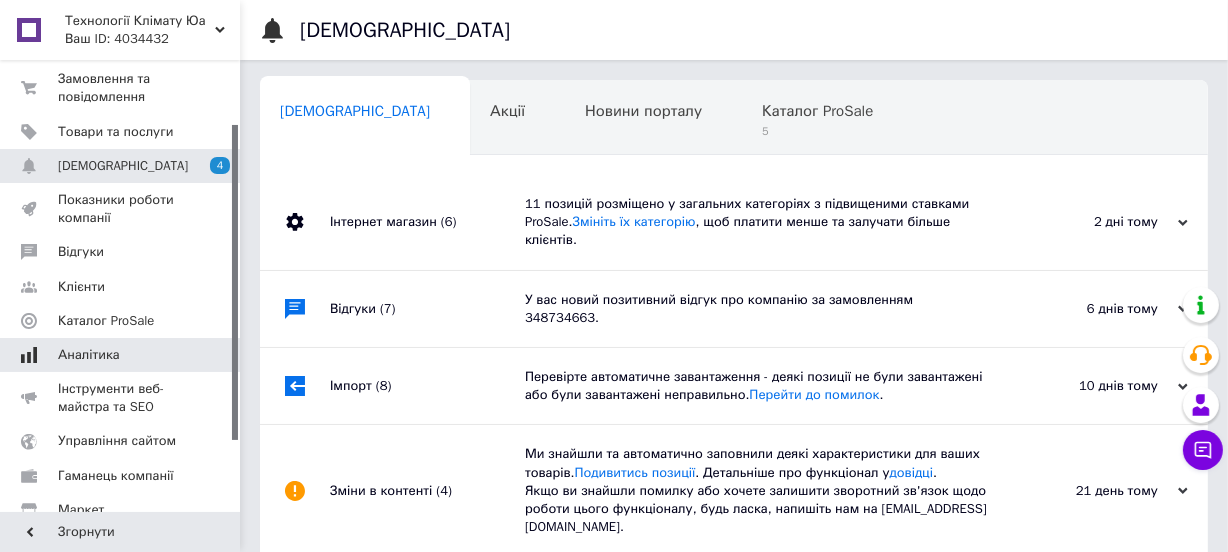 scroll, scrollTop: 0, scrollLeft: 2, axis: horizontal 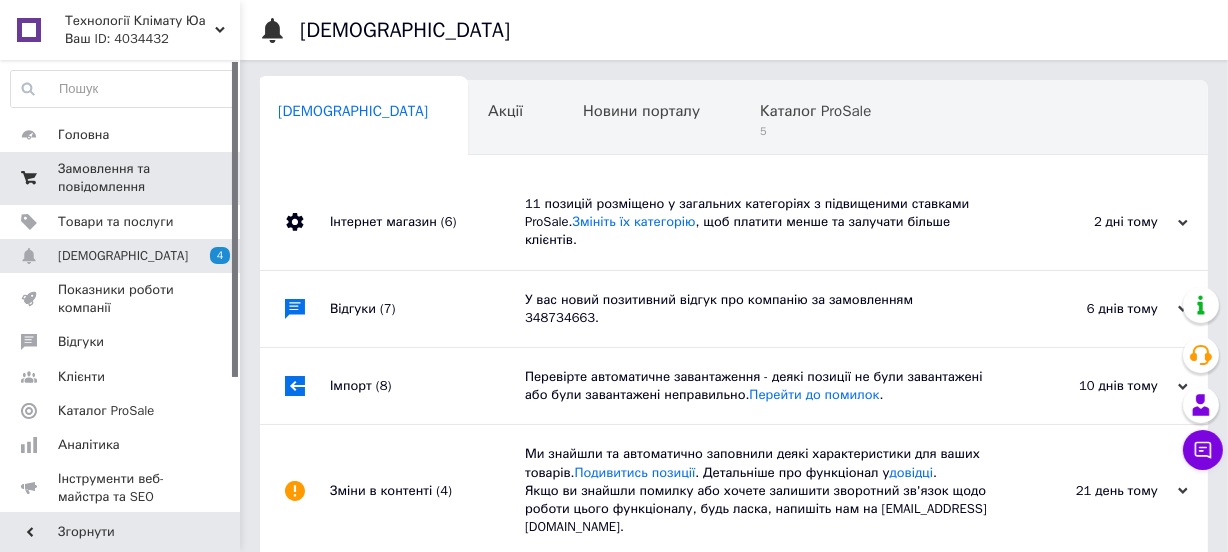 click on "Замовлення та повідомлення" at bounding box center [121, 178] 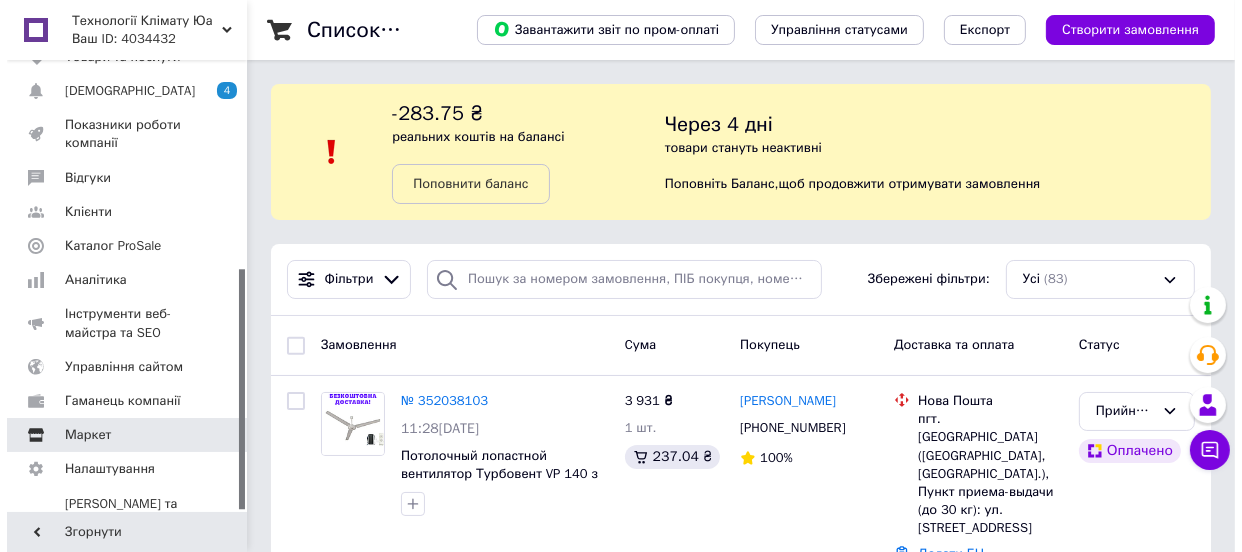 scroll, scrollTop: 392, scrollLeft: 0, axis: vertical 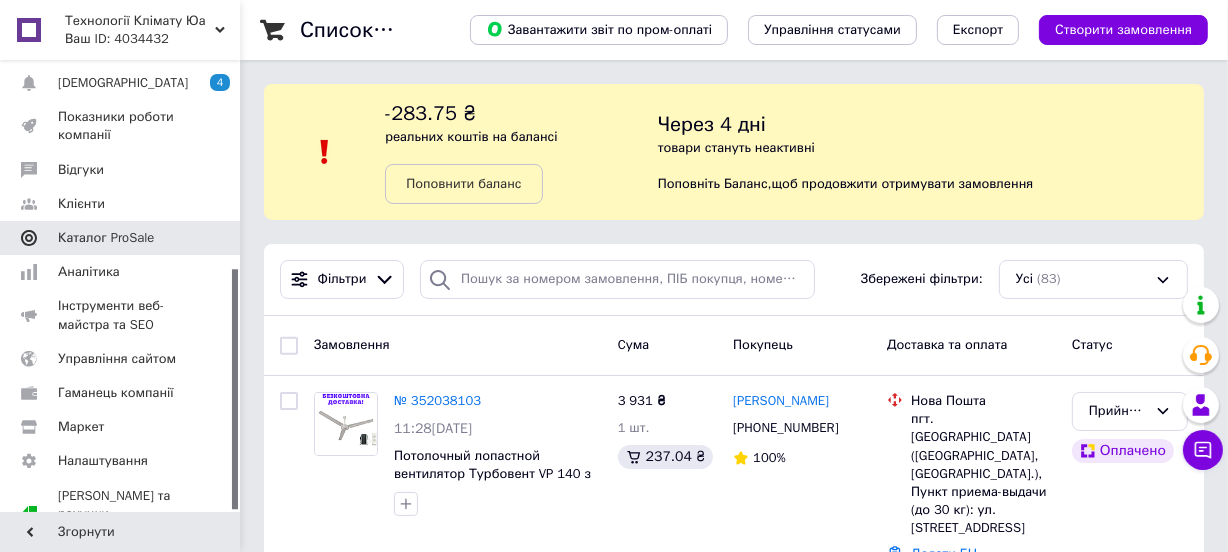 click on "Каталог ProSale" at bounding box center [121, 238] 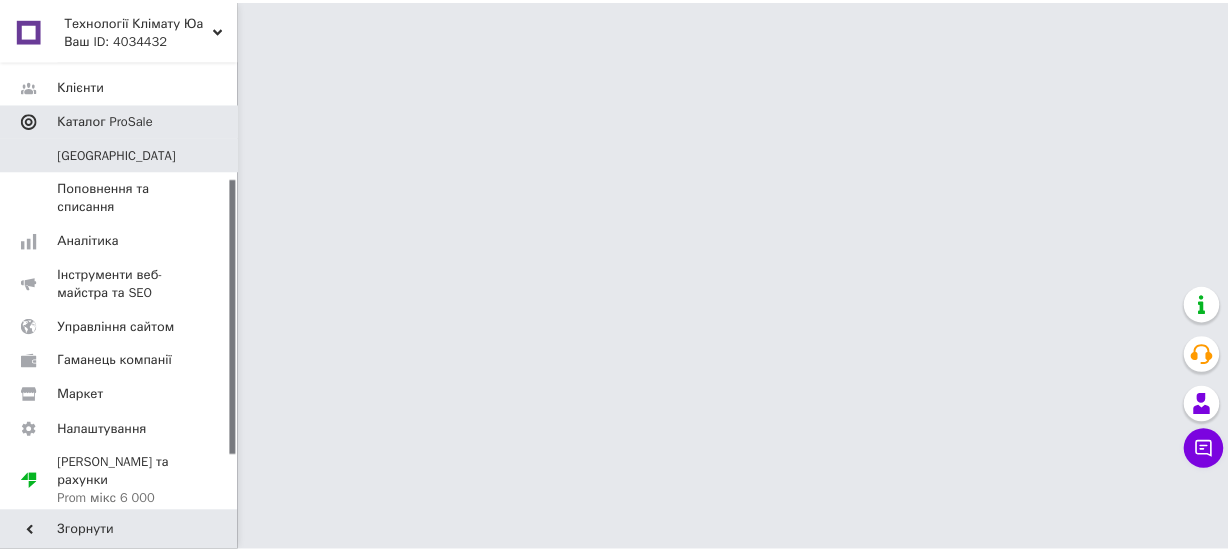 scroll, scrollTop: 190, scrollLeft: 0, axis: vertical 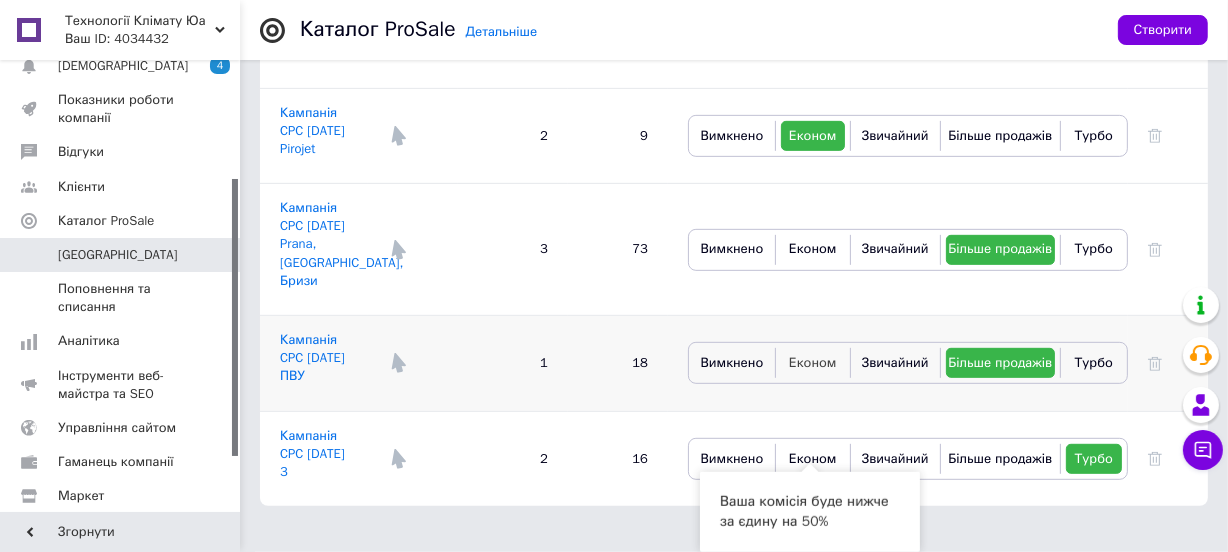 click on "Економ" at bounding box center (813, 362) 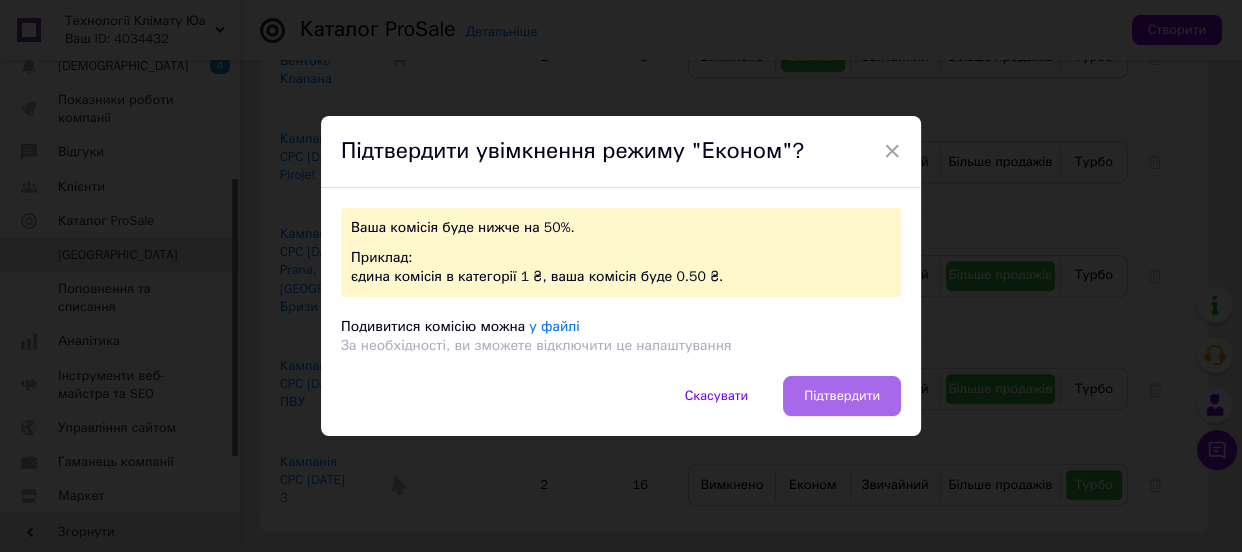 click on "Підтвердити" at bounding box center (842, 396) 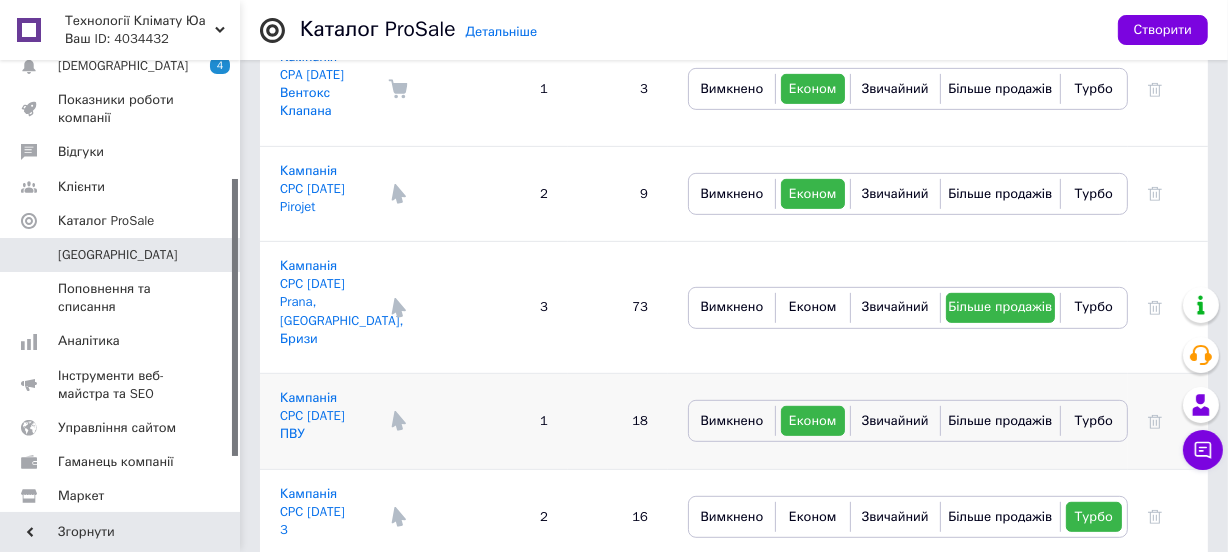 scroll, scrollTop: 751, scrollLeft: 0, axis: vertical 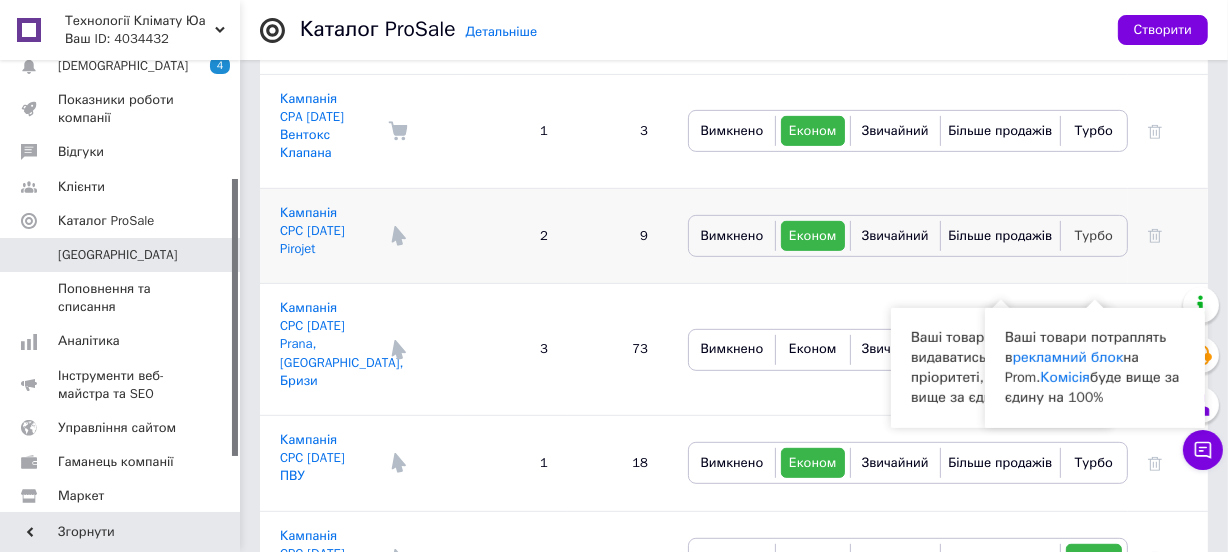 click on "Турбо" at bounding box center (1094, 236) 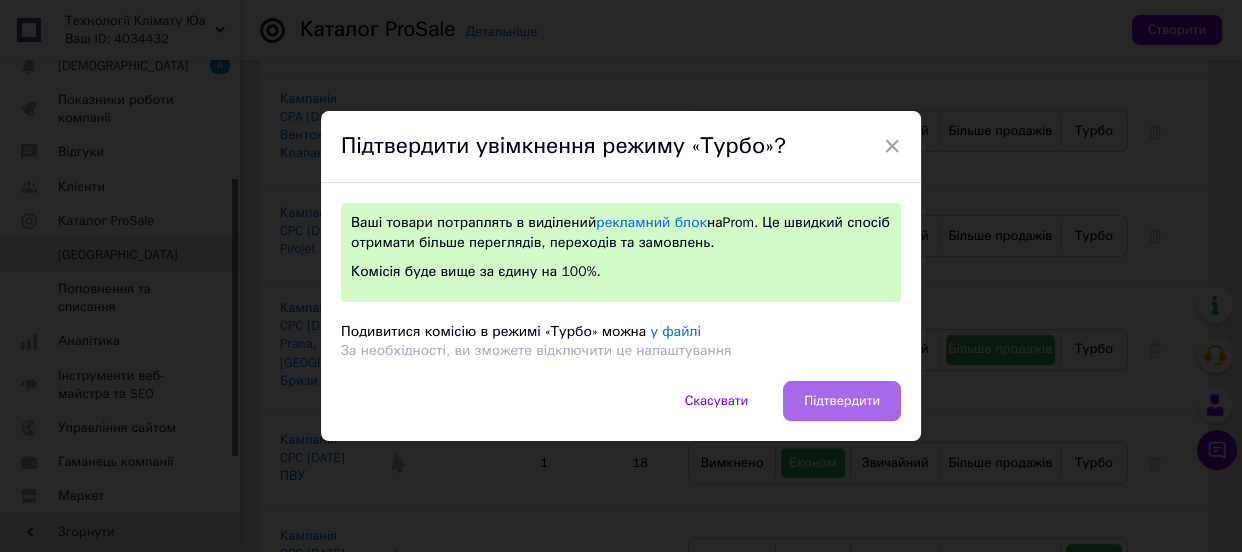 click on "Підтвердити" at bounding box center [842, 401] 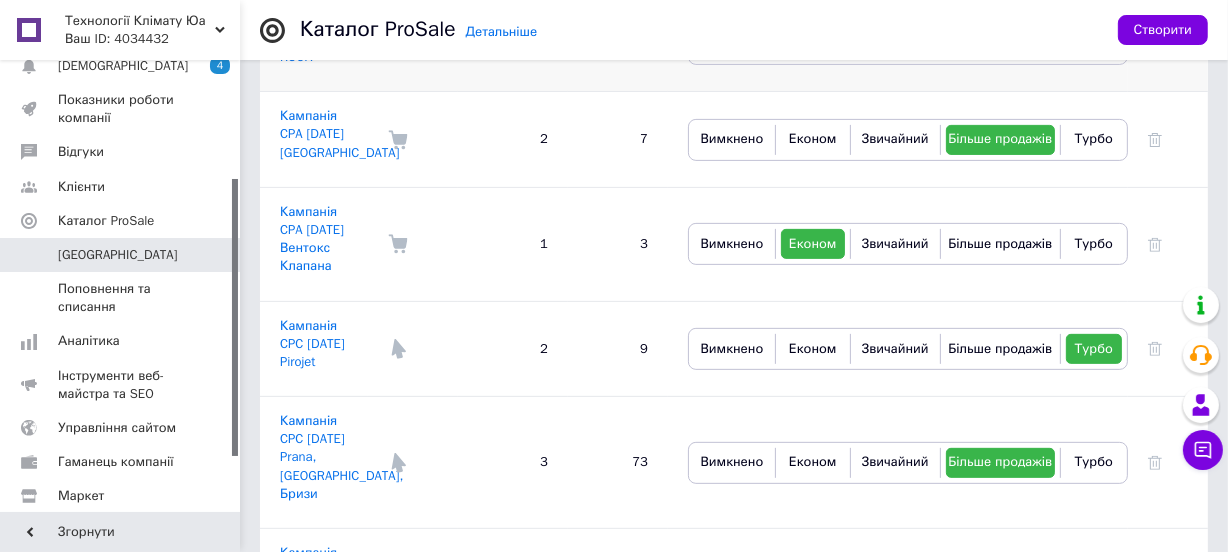 scroll, scrollTop: 660, scrollLeft: 0, axis: vertical 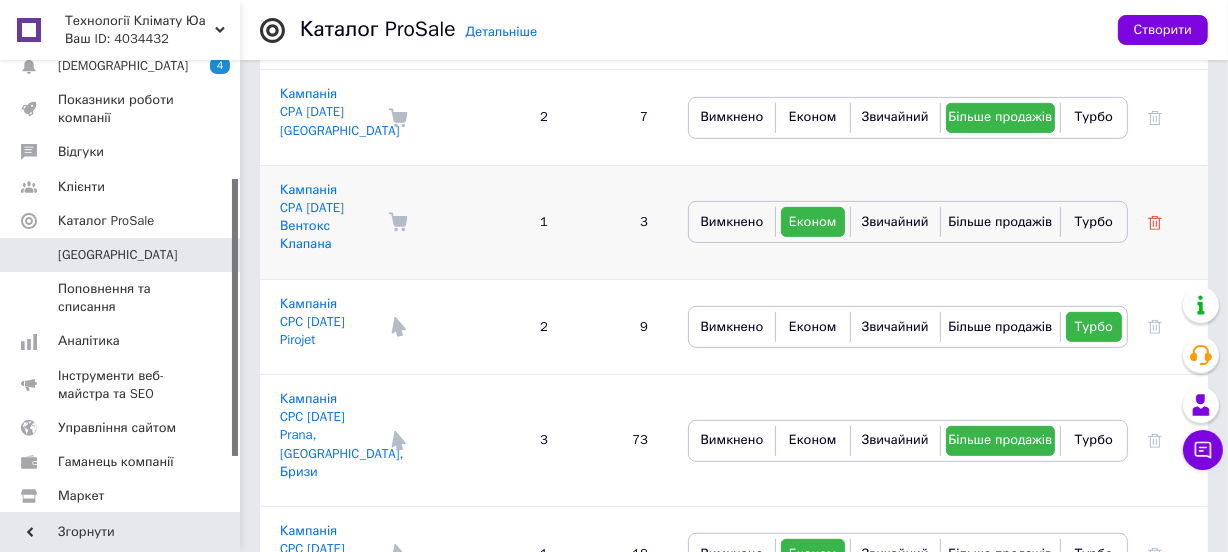 click 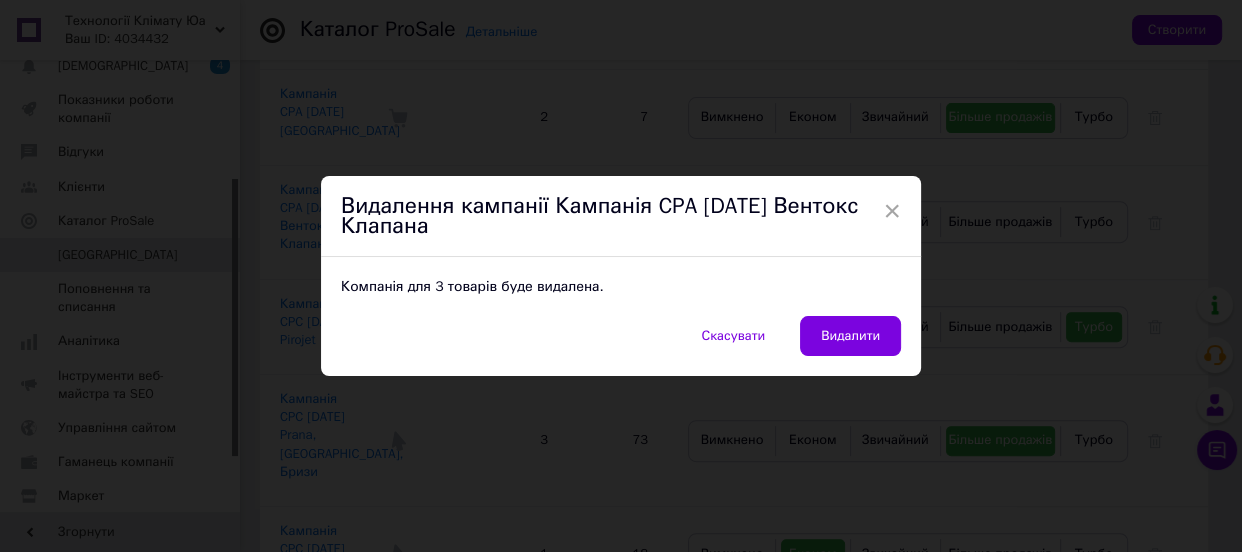 click on "Видалити" at bounding box center [850, 336] 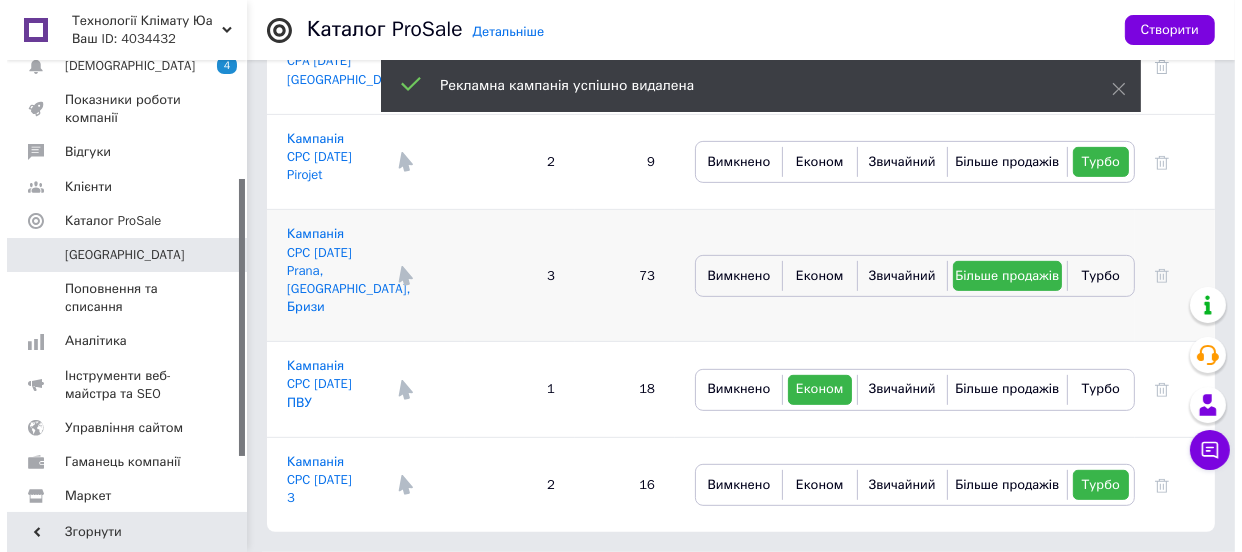 scroll, scrollTop: 801, scrollLeft: 0, axis: vertical 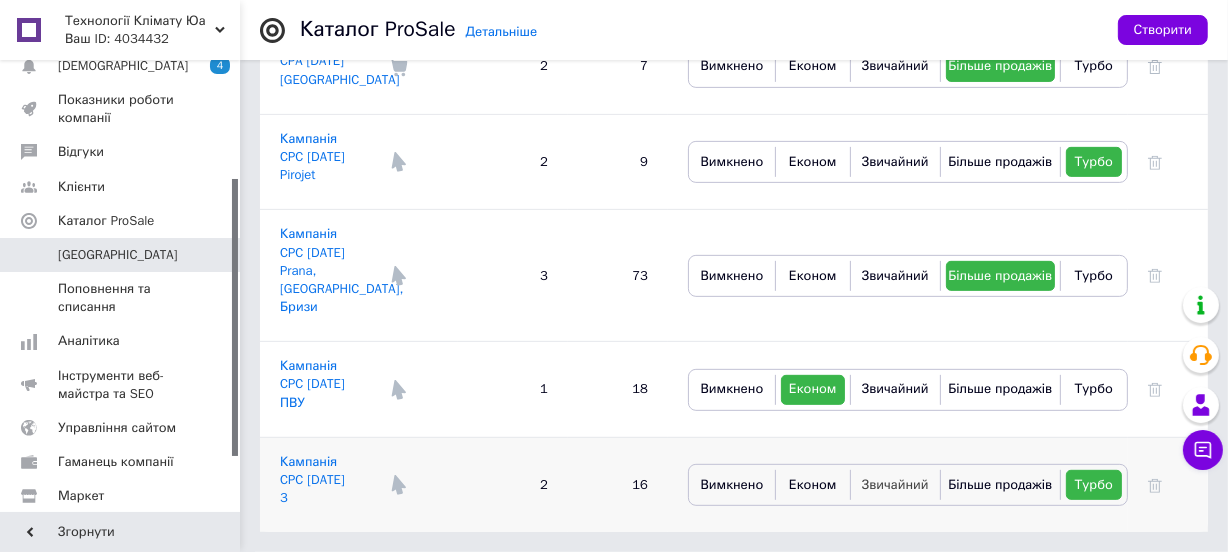 click on "Звичайний" at bounding box center (895, 484) 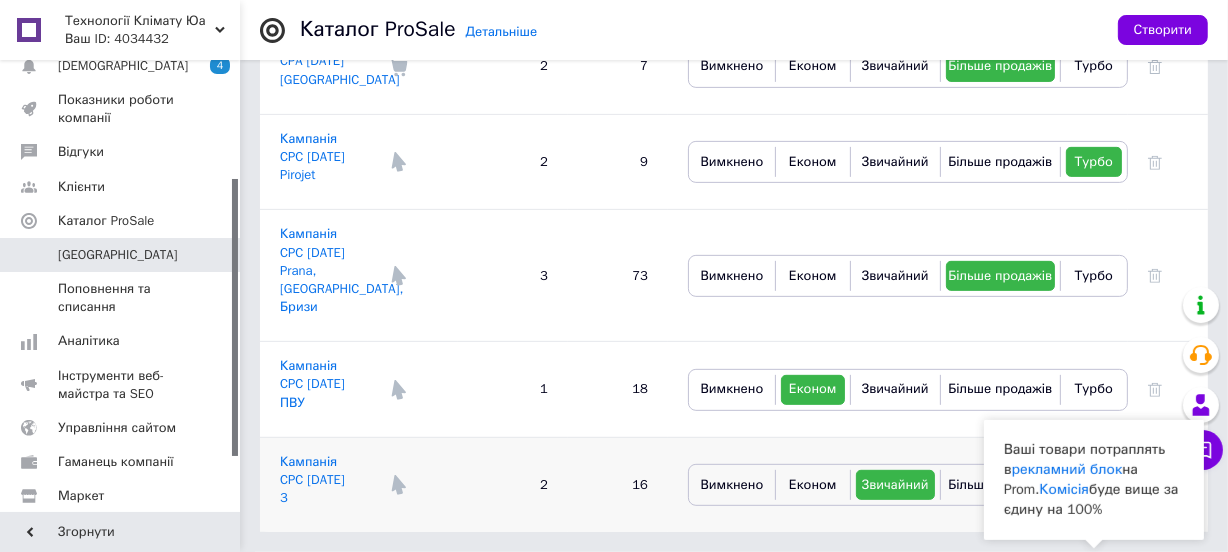 click on "Турбо" at bounding box center [1094, 484] 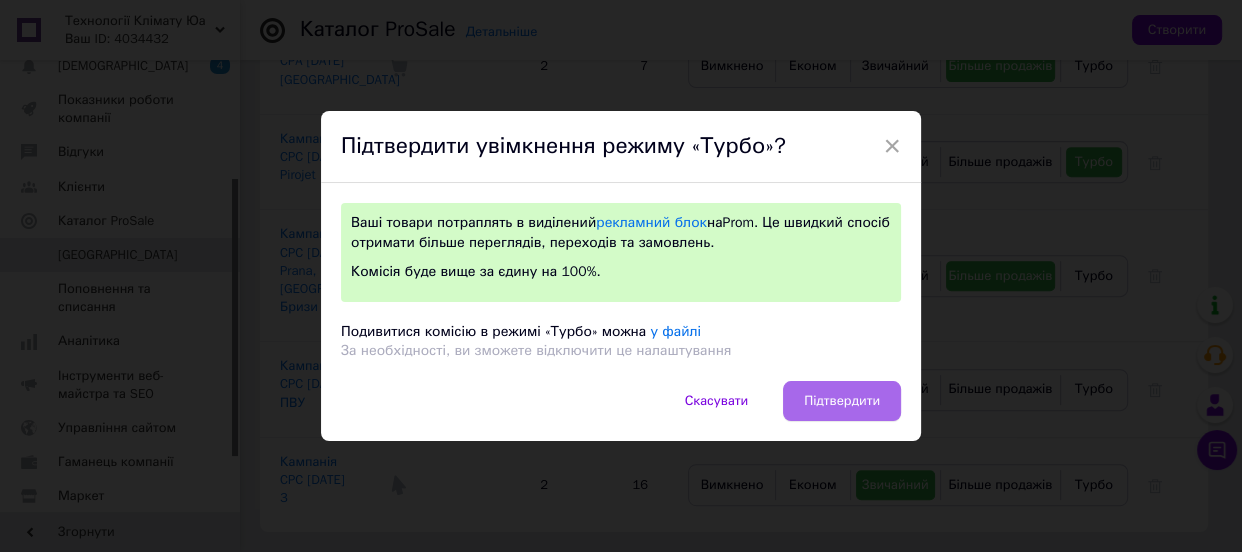 click on "Підтвердити" at bounding box center (842, 401) 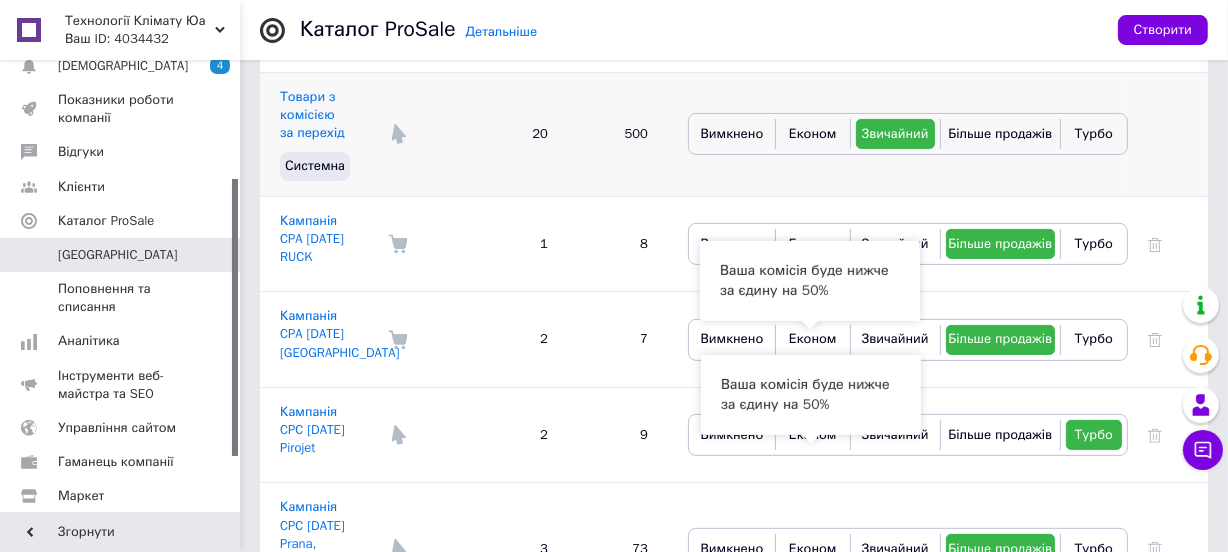 scroll, scrollTop: 0, scrollLeft: 0, axis: both 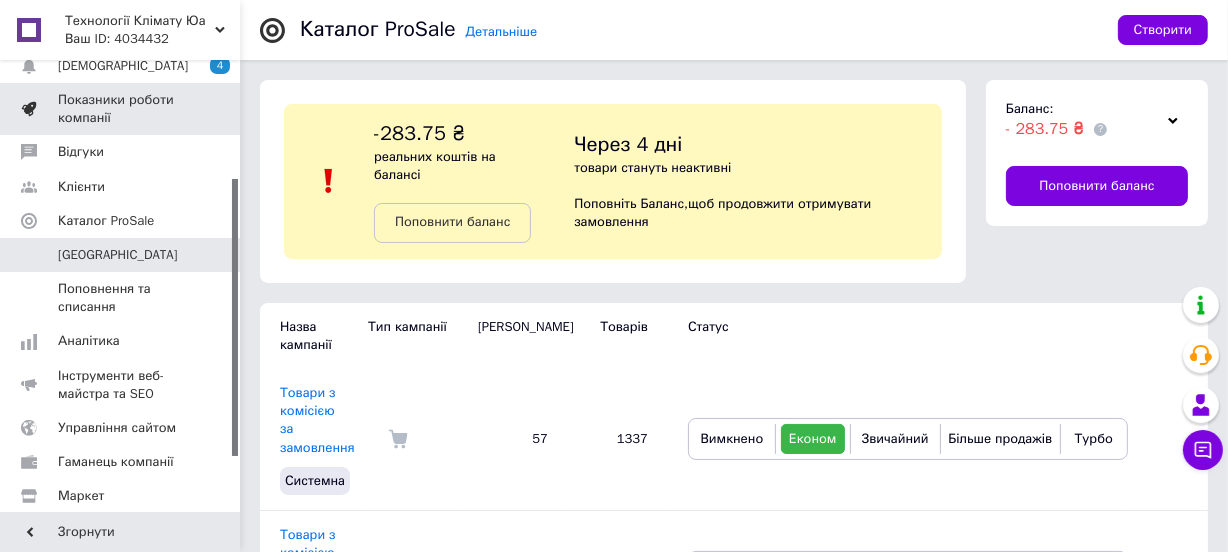 click on "Показники роботи компанії" at bounding box center [121, 109] 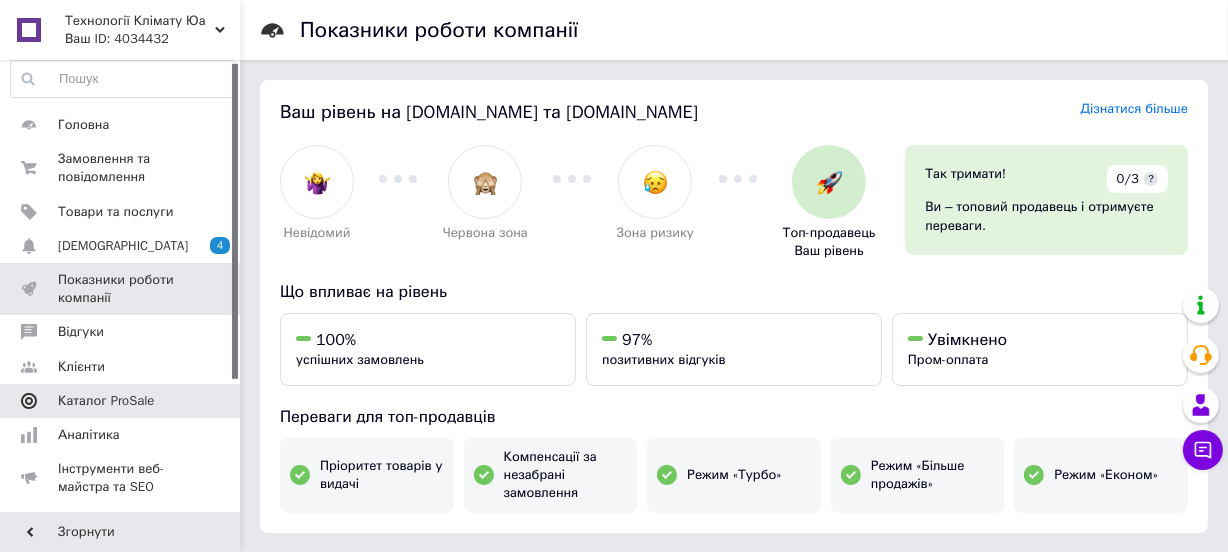 scroll, scrollTop: 0, scrollLeft: 0, axis: both 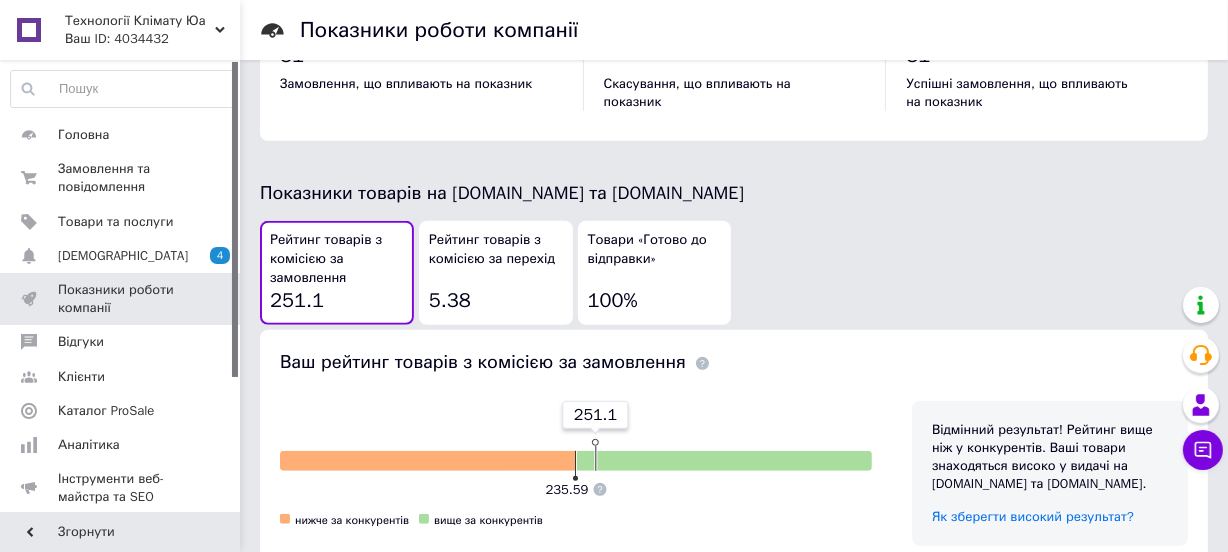 click on "Рейтинг товарів з комісією за перехід 5.38" at bounding box center (496, 273) 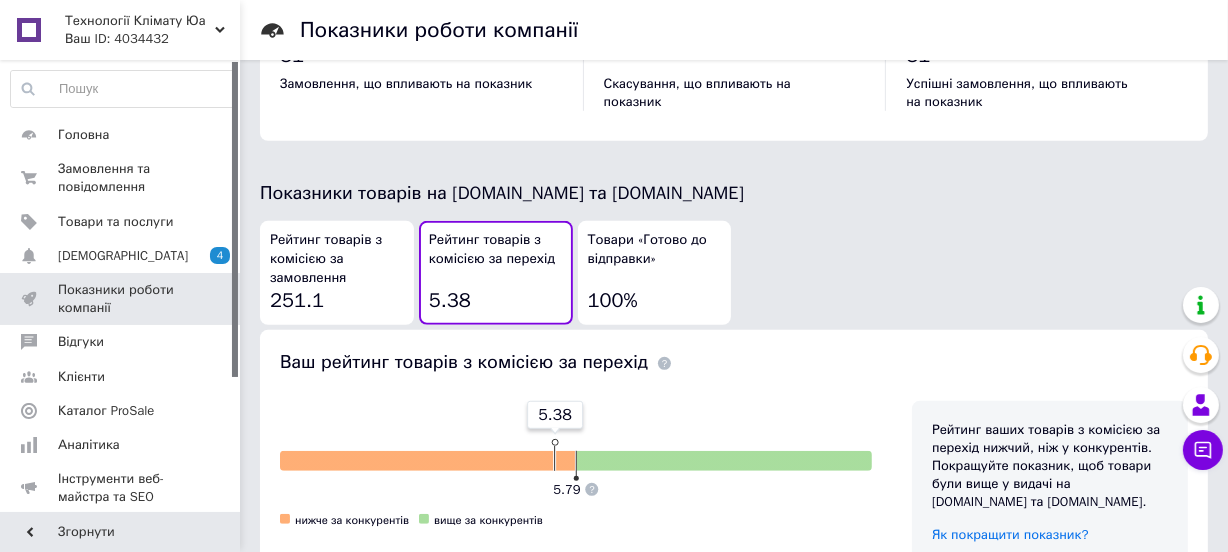 click on "Рейтинг товарів з комісією за замовлення" at bounding box center (337, 259) 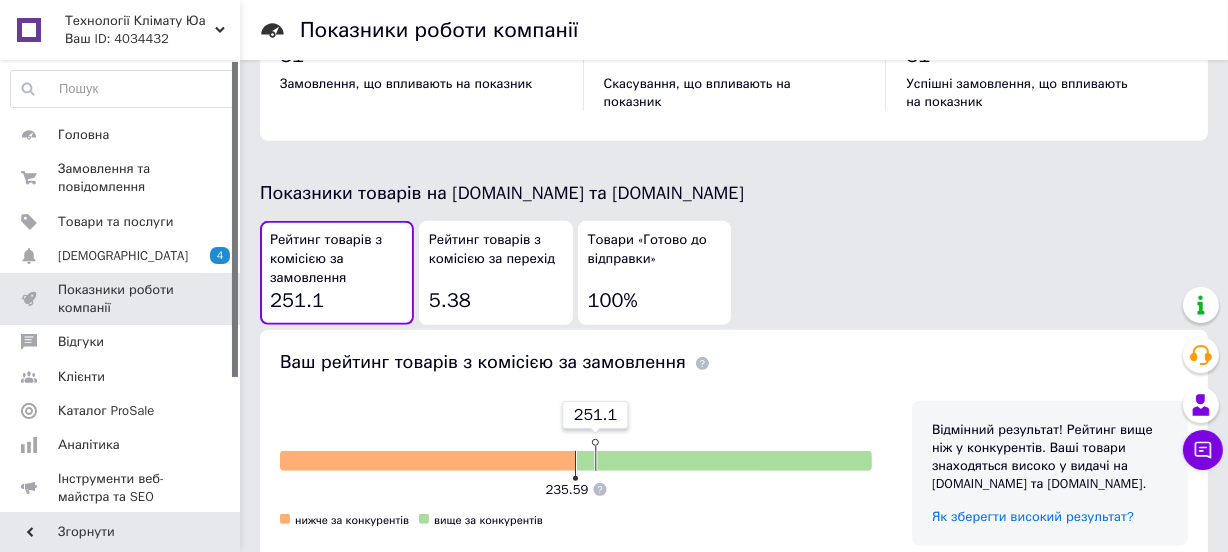click on "Рейтинг товарів з комісією за перехід 5.38" at bounding box center (496, 273) 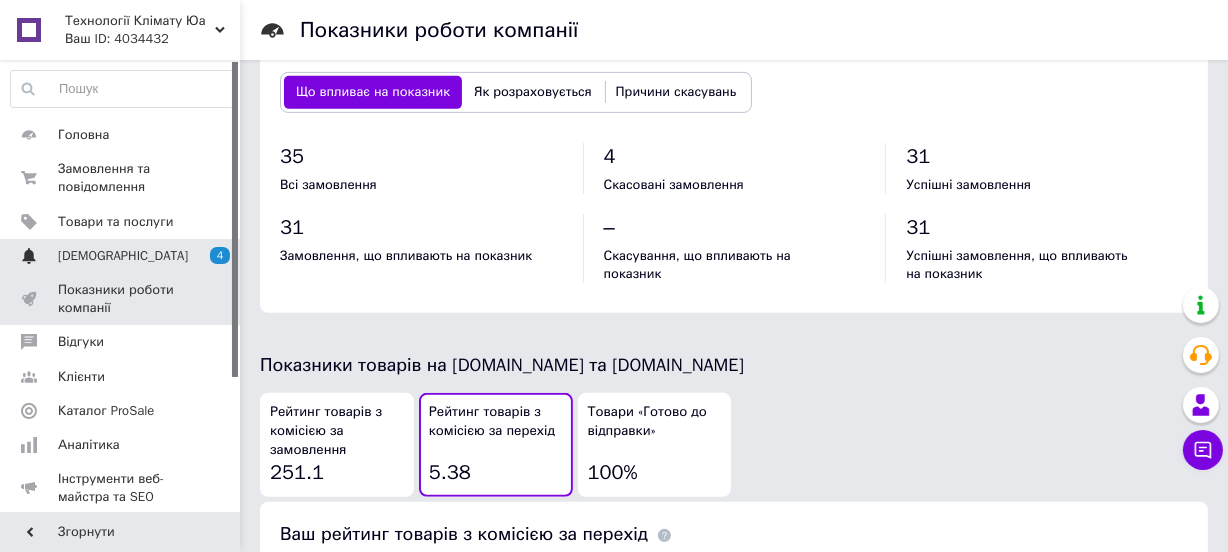 scroll, scrollTop: 636, scrollLeft: 0, axis: vertical 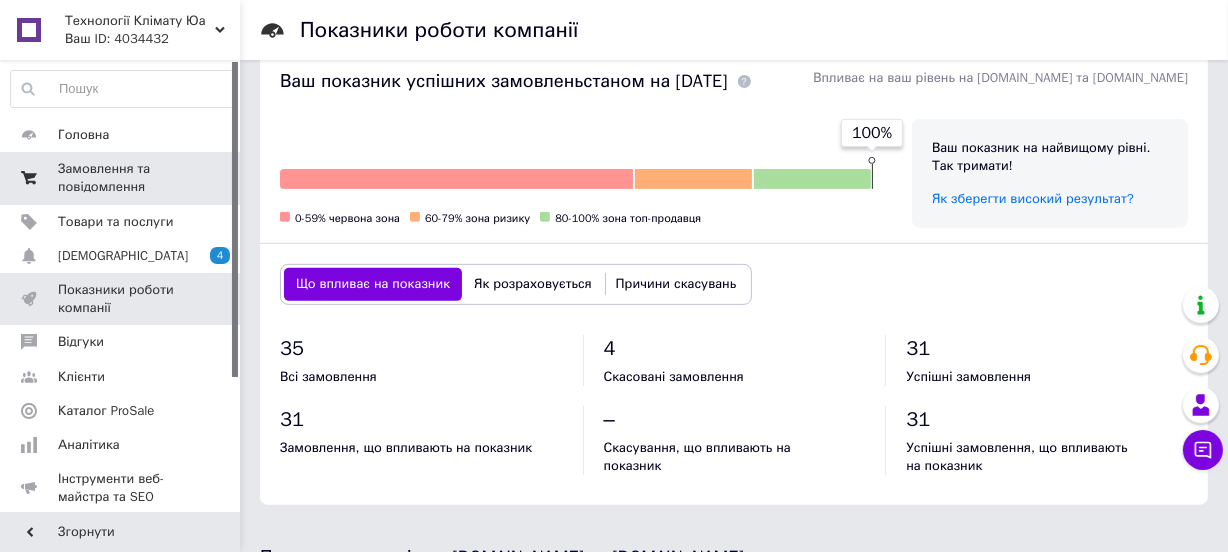 click on "Замовлення та повідомлення" at bounding box center [121, 178] 